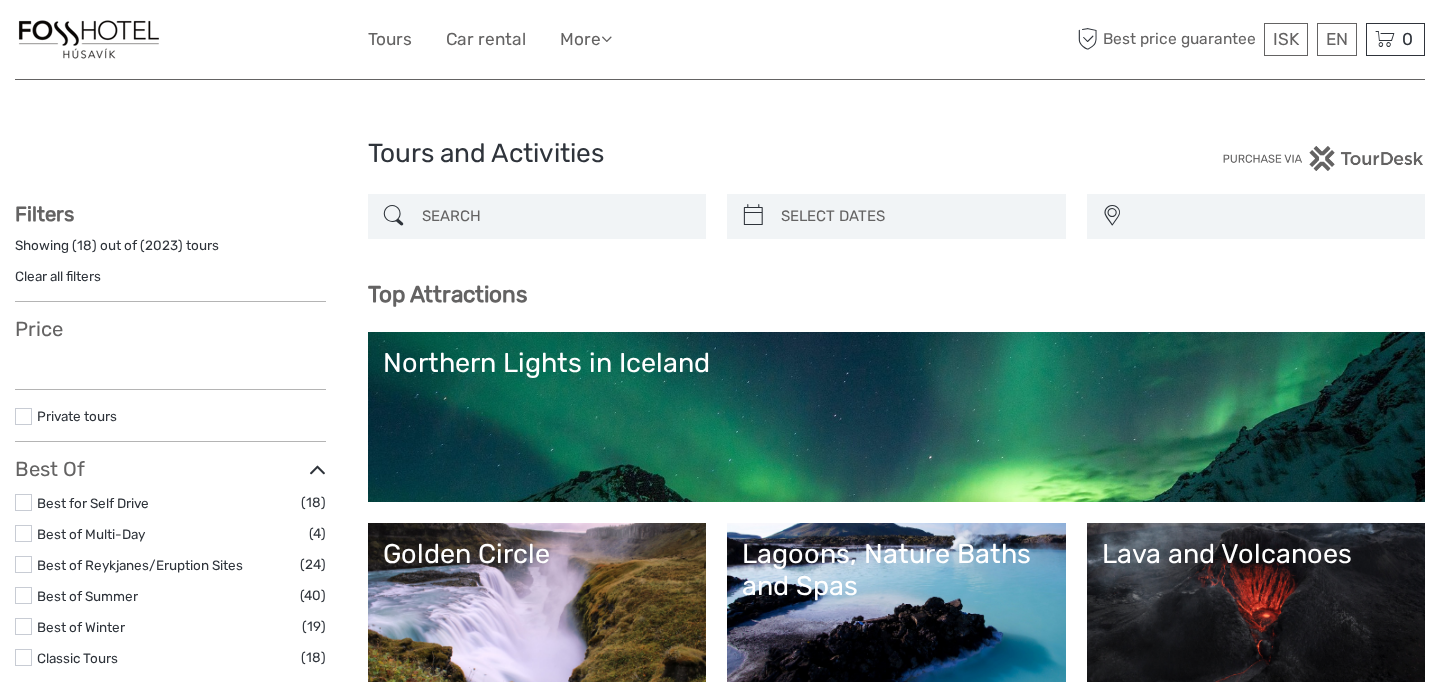 select 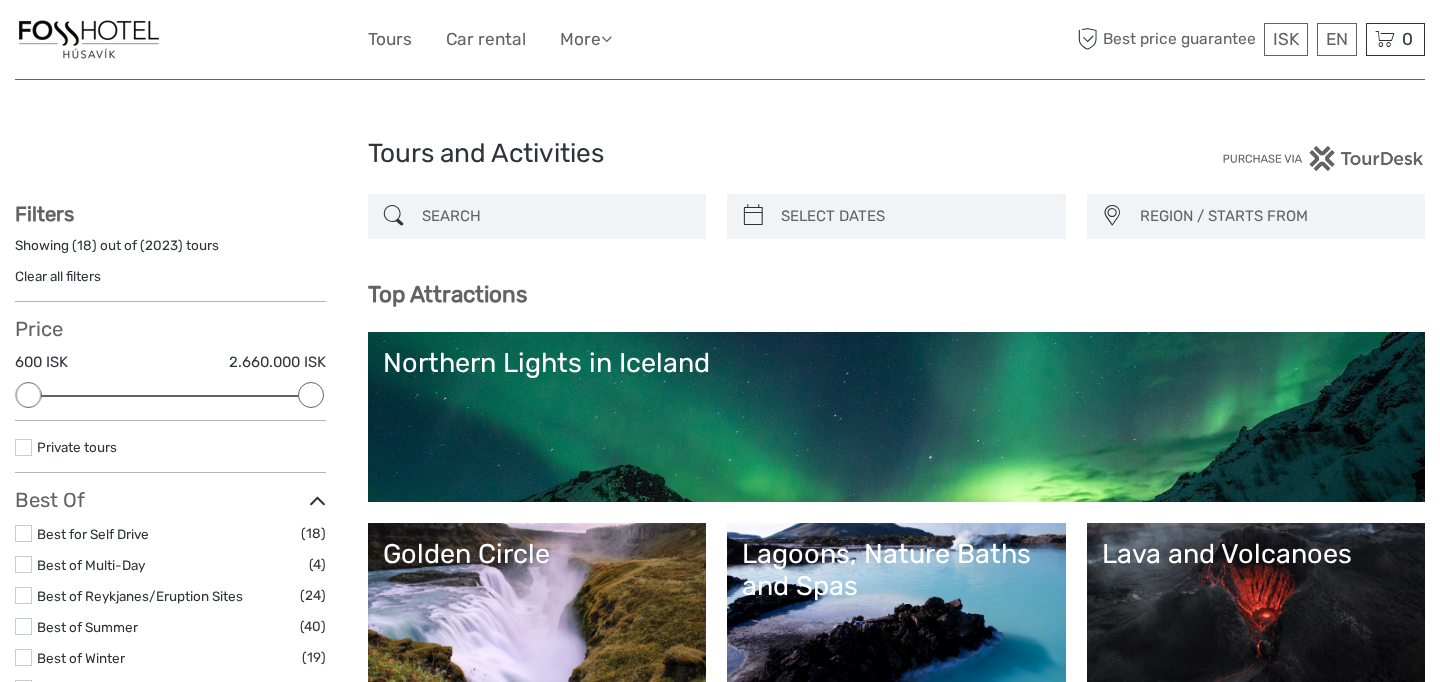 scroll, scrollTop: 0, scrollLeft: 0, axis: both 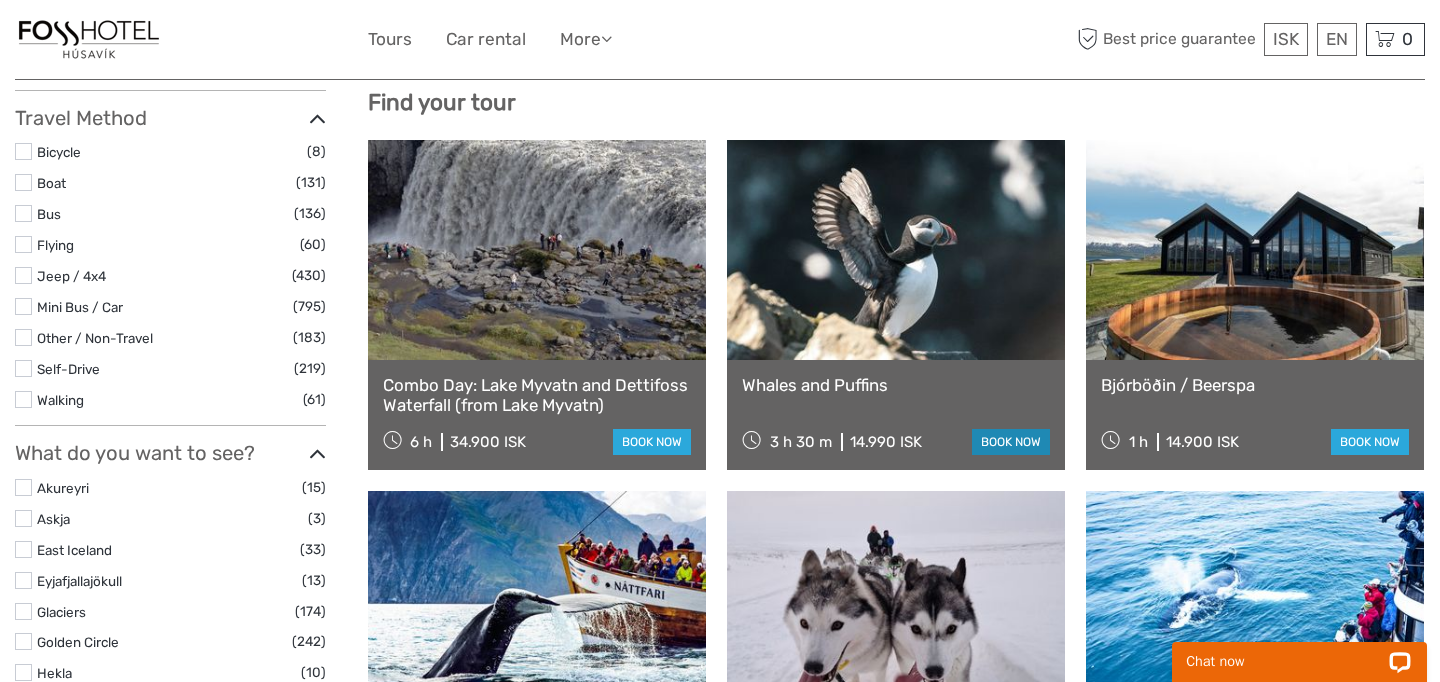 click on "book now" at bounding box center (1011, 442) 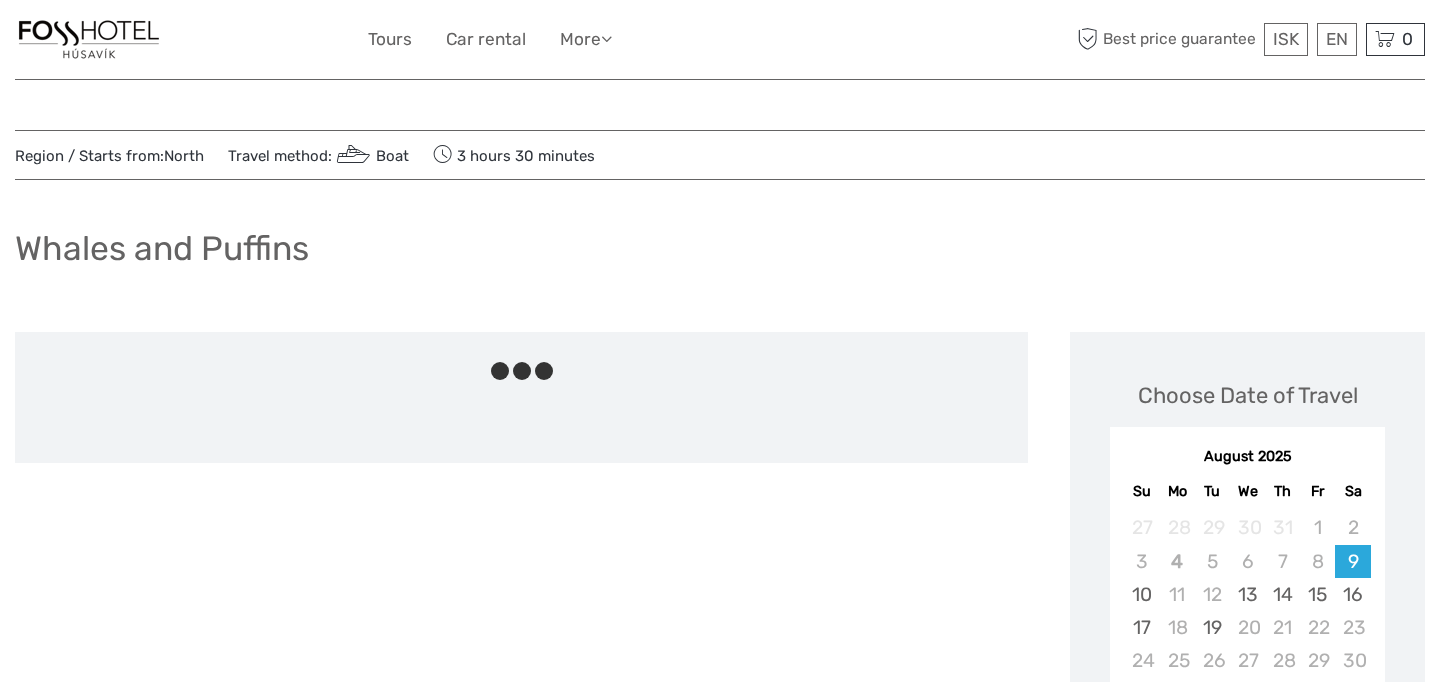 scroll, scrollTop: 0, scrollLeft: 0, axis: both 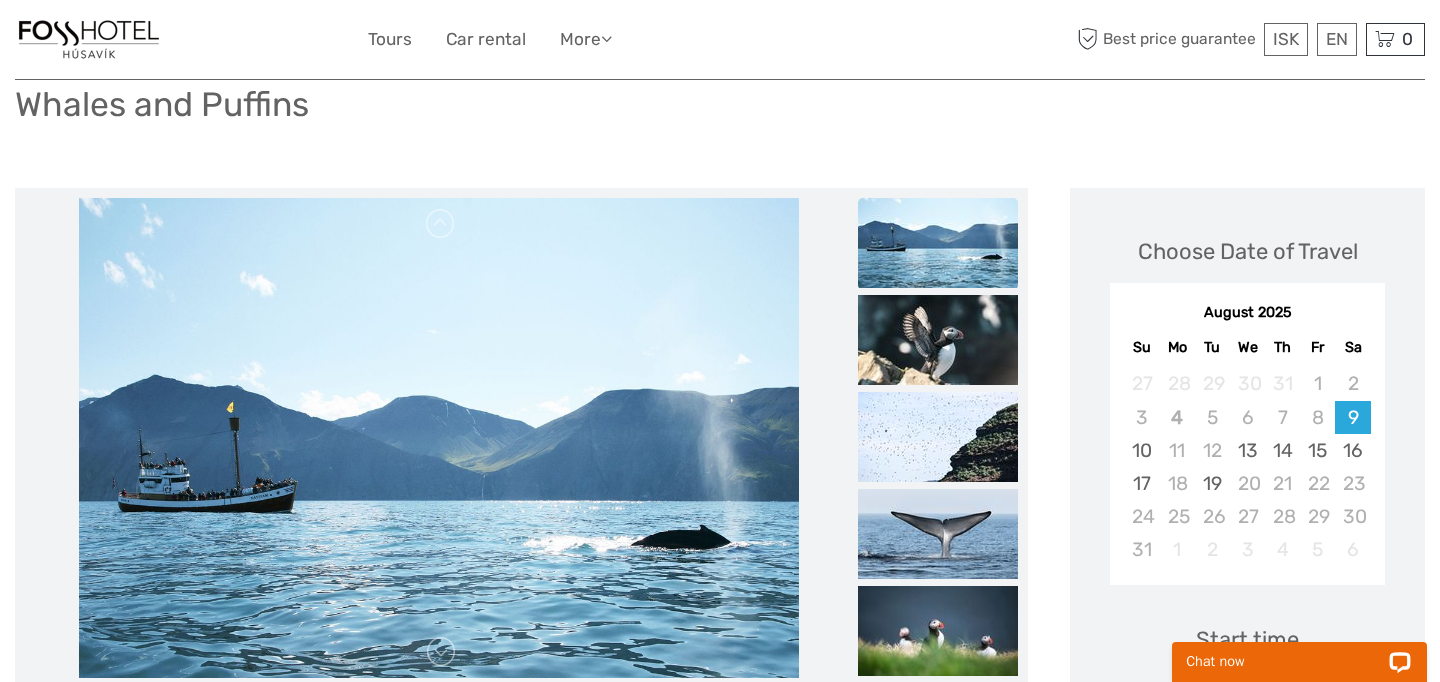 click on "August 2025" at bounding box center (1247, 313) 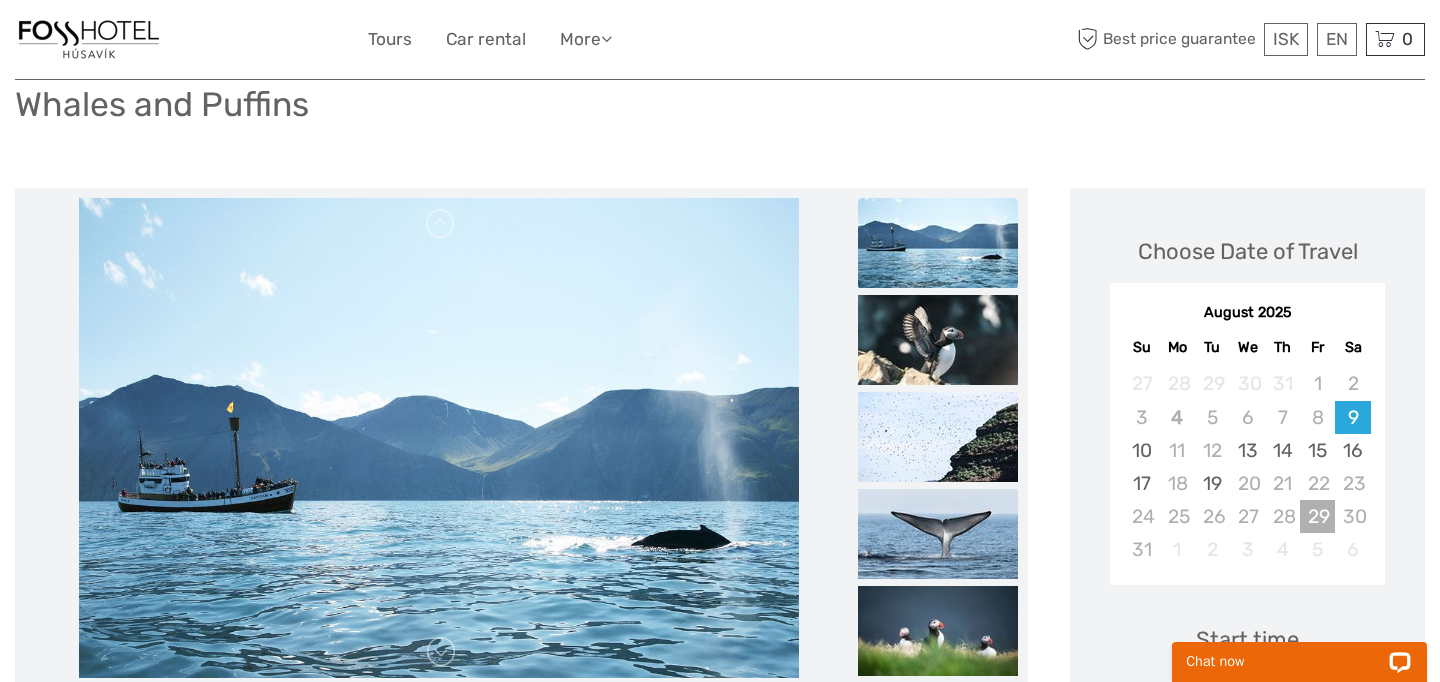 click on "29" at bounding box center (1317, 516) 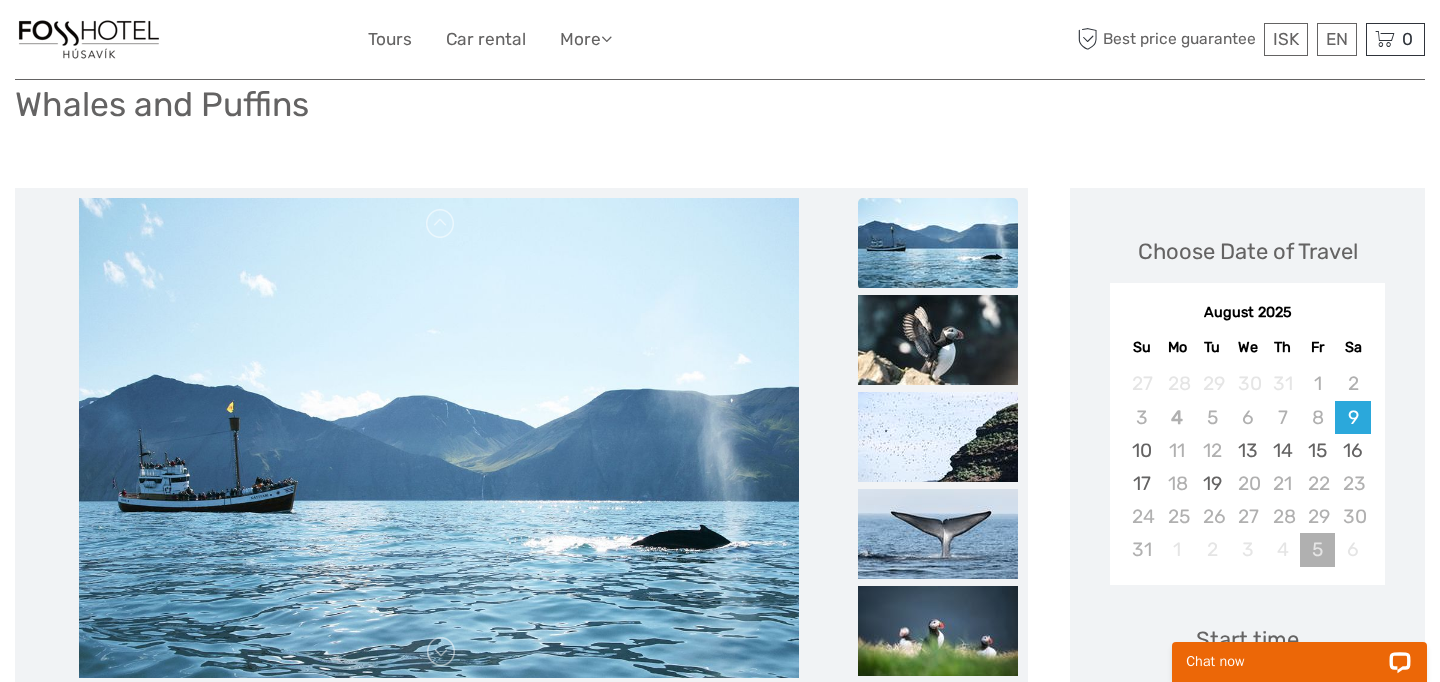 click on "5" at bounding box center [1317, 549] 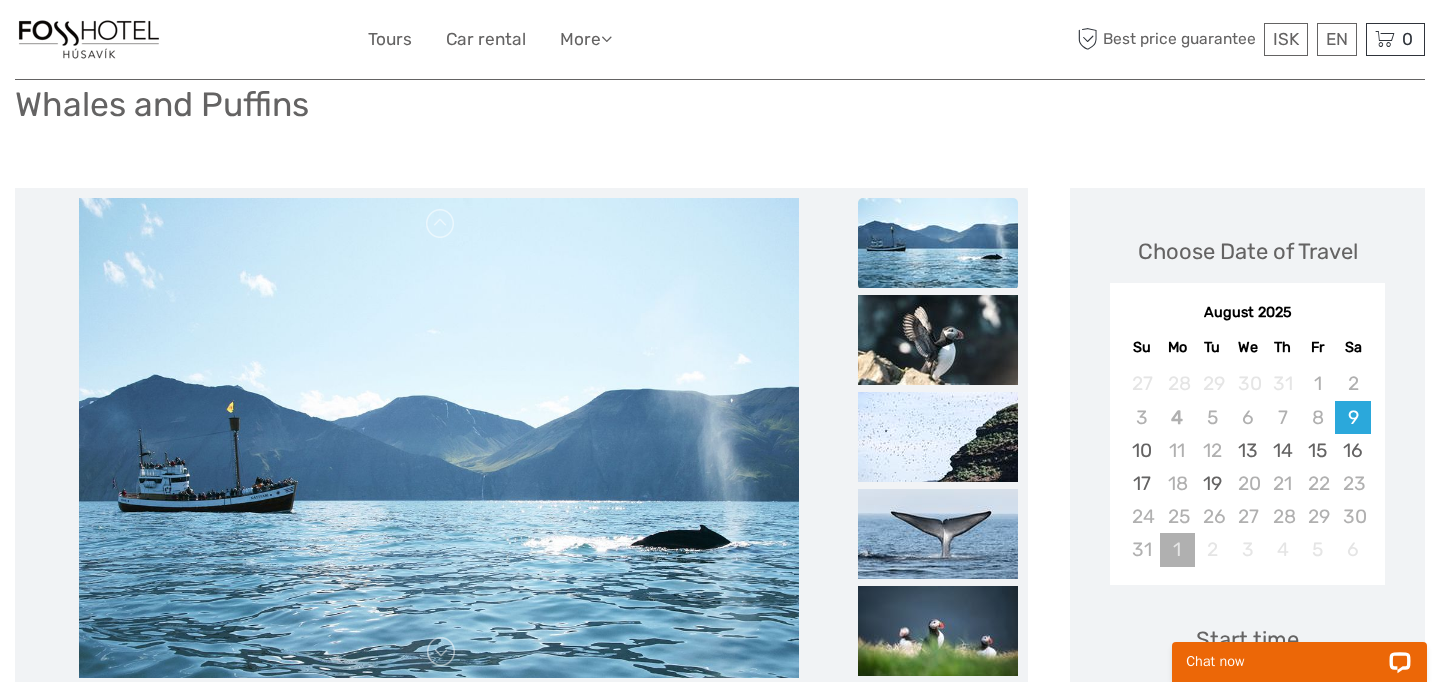 click on "1" at bounding box center [1177, 549] 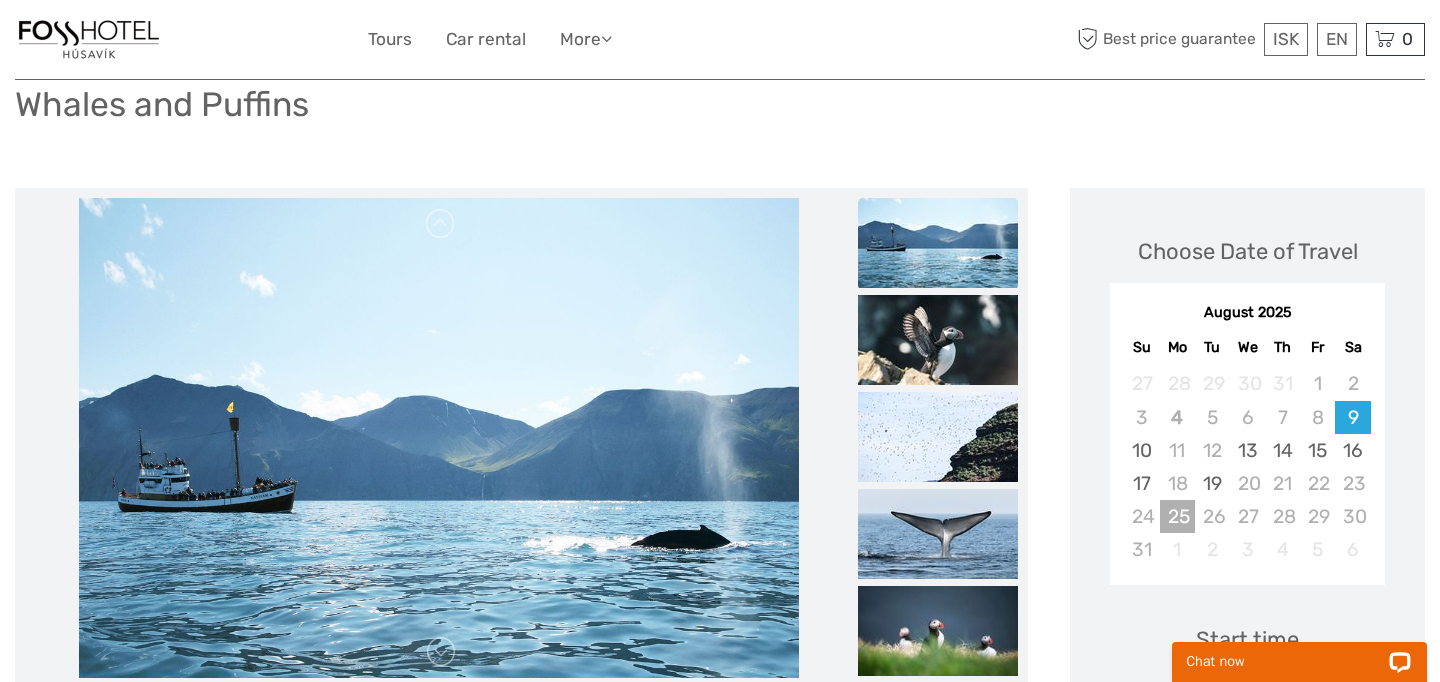 click on "25" at bounding box center (1177, 516) 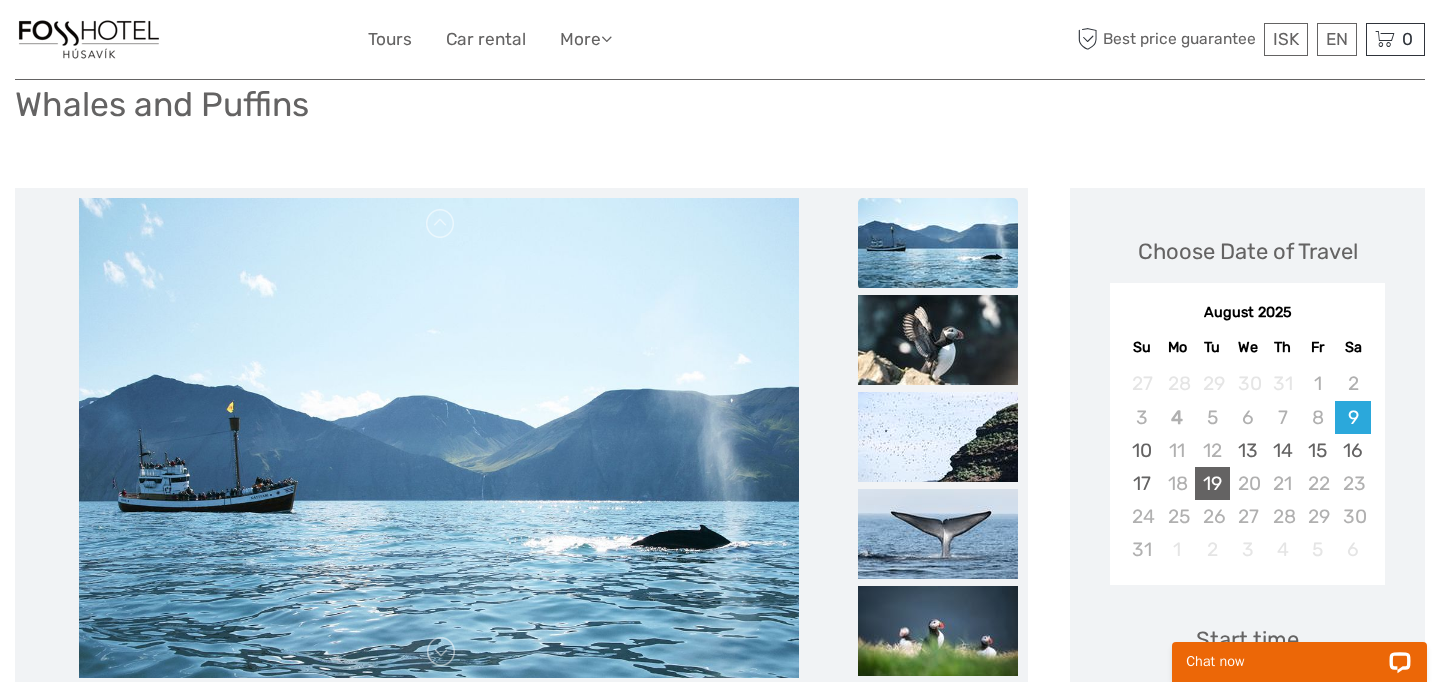 click on "19" at bounding box center [1212, 483] 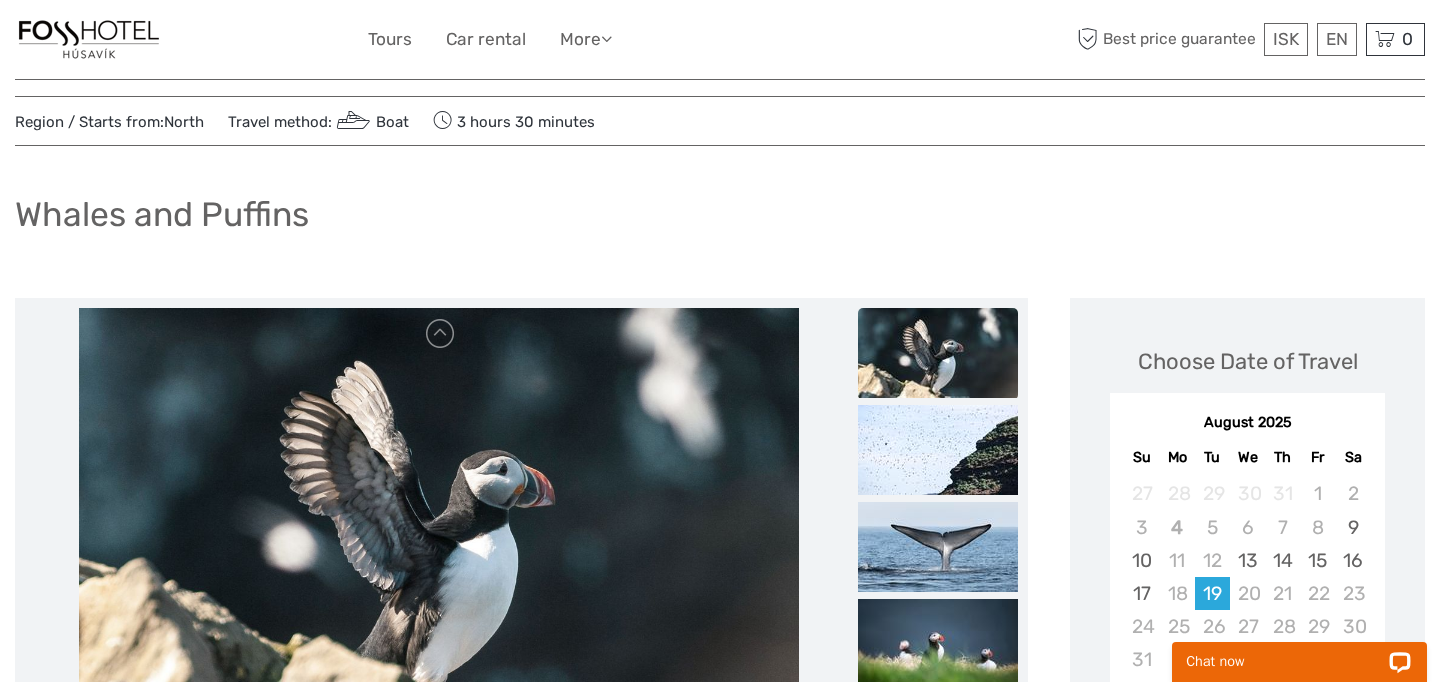 scroll, scrollTop: 0, scrollLeft: 0, axis: both 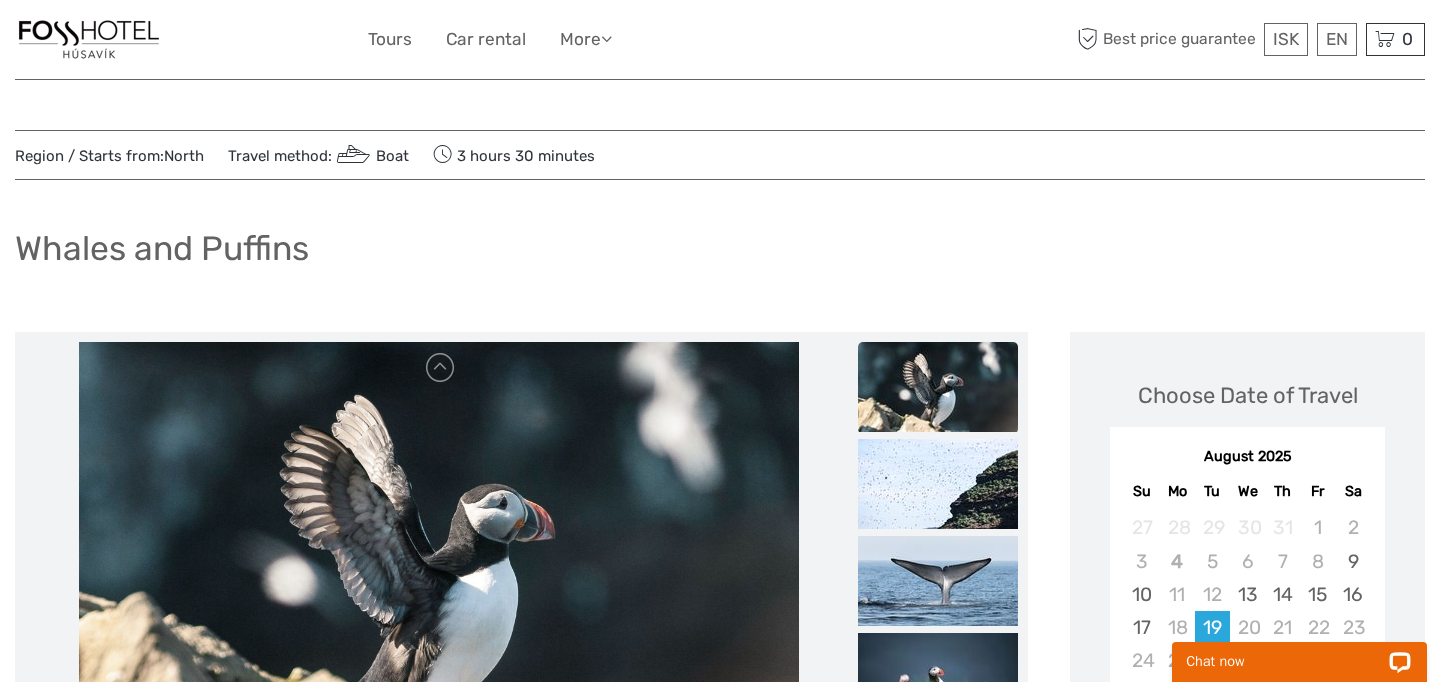 click on "North" at bounding box center (184, 156) 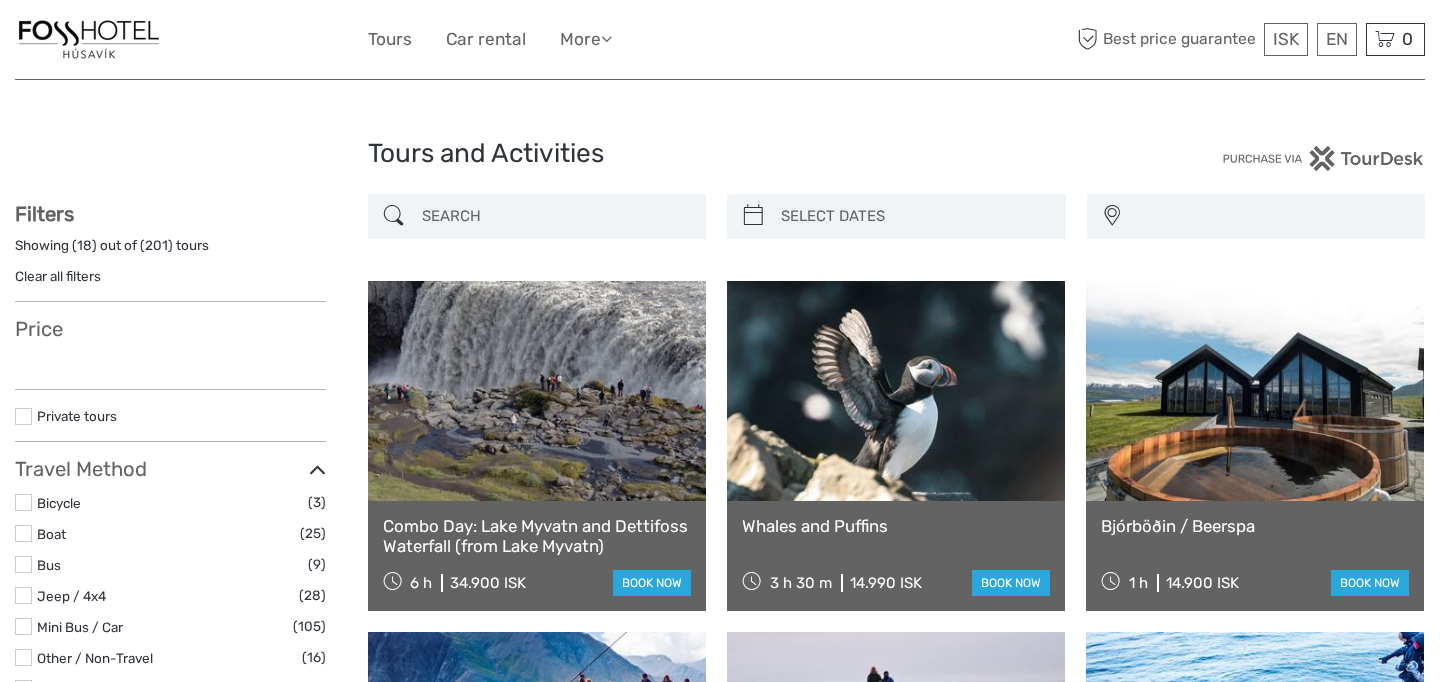 scroll, scrollTop: 0, scrollLeft: 0, axis: both 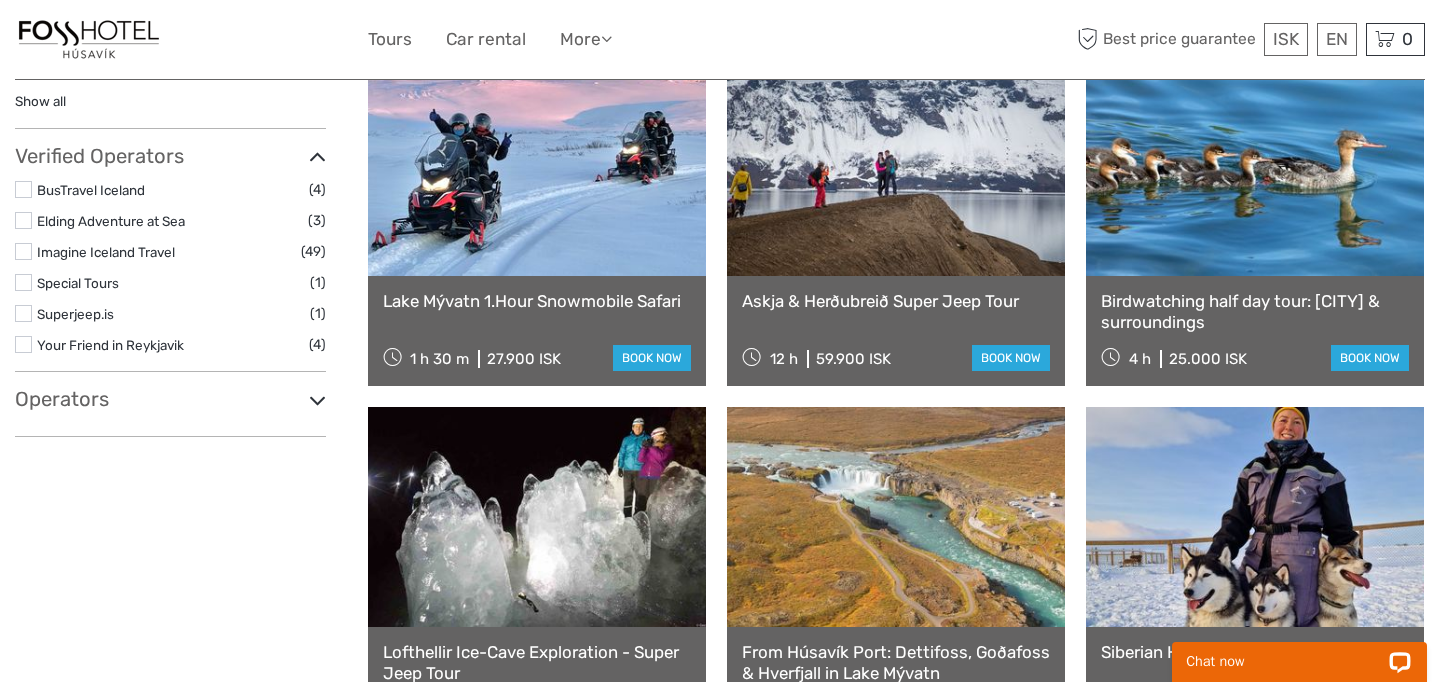 click on "Operators" at bounding box center (170, 399) 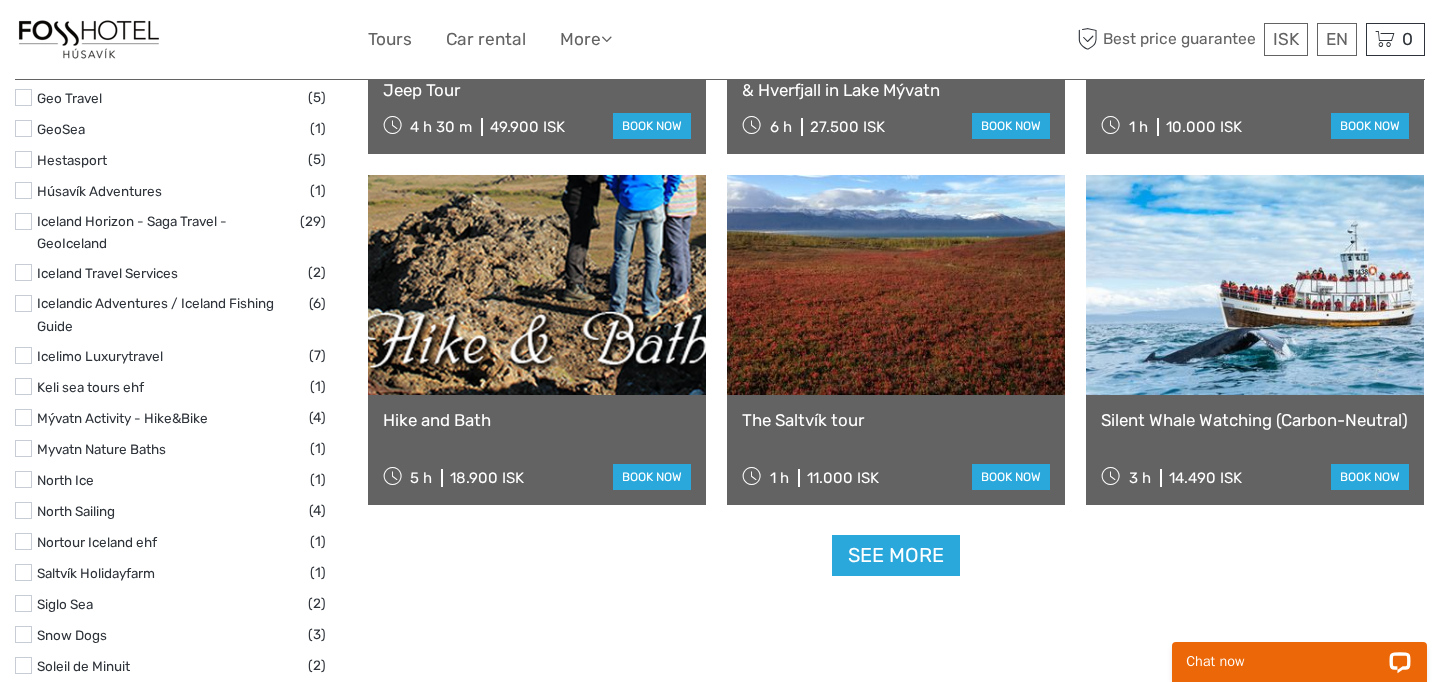 scroll, scrollTop: 1904, scrollLeft: 0, axis: vertical 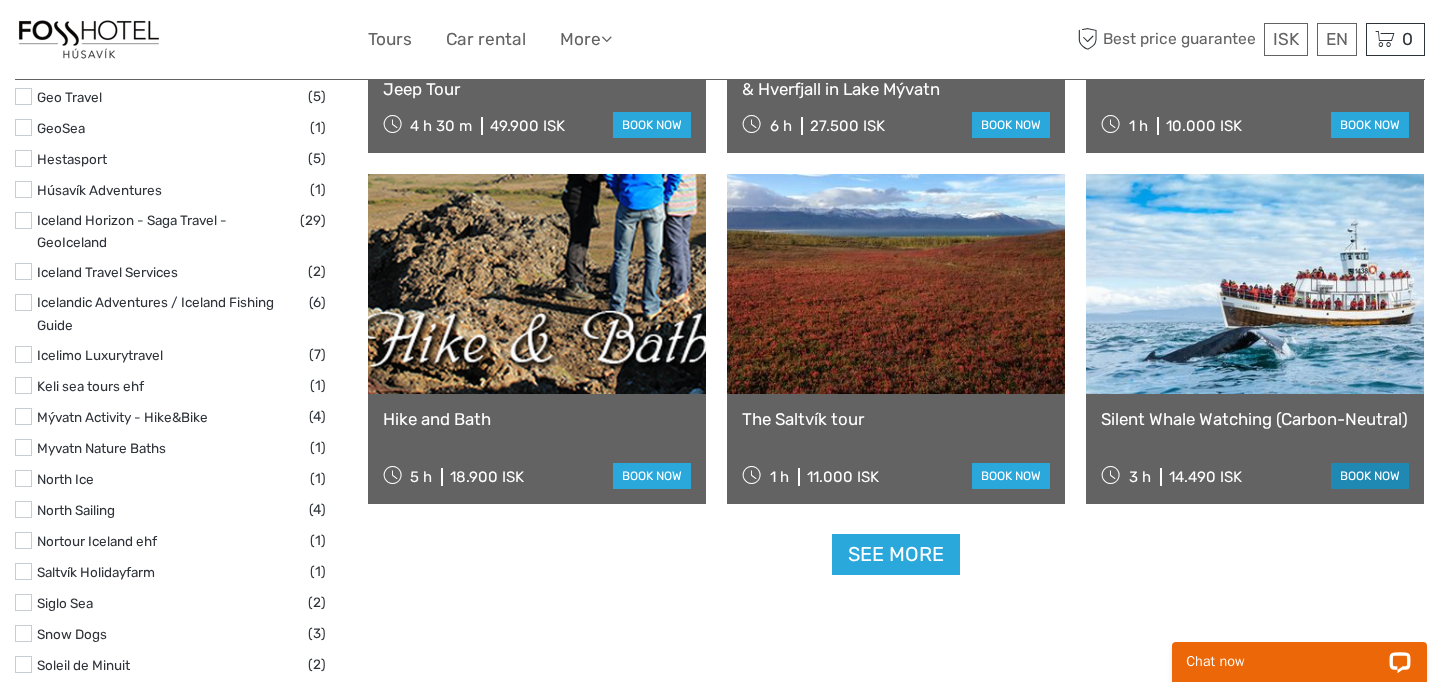 click on "book now" at bounding box center [1370, 476] 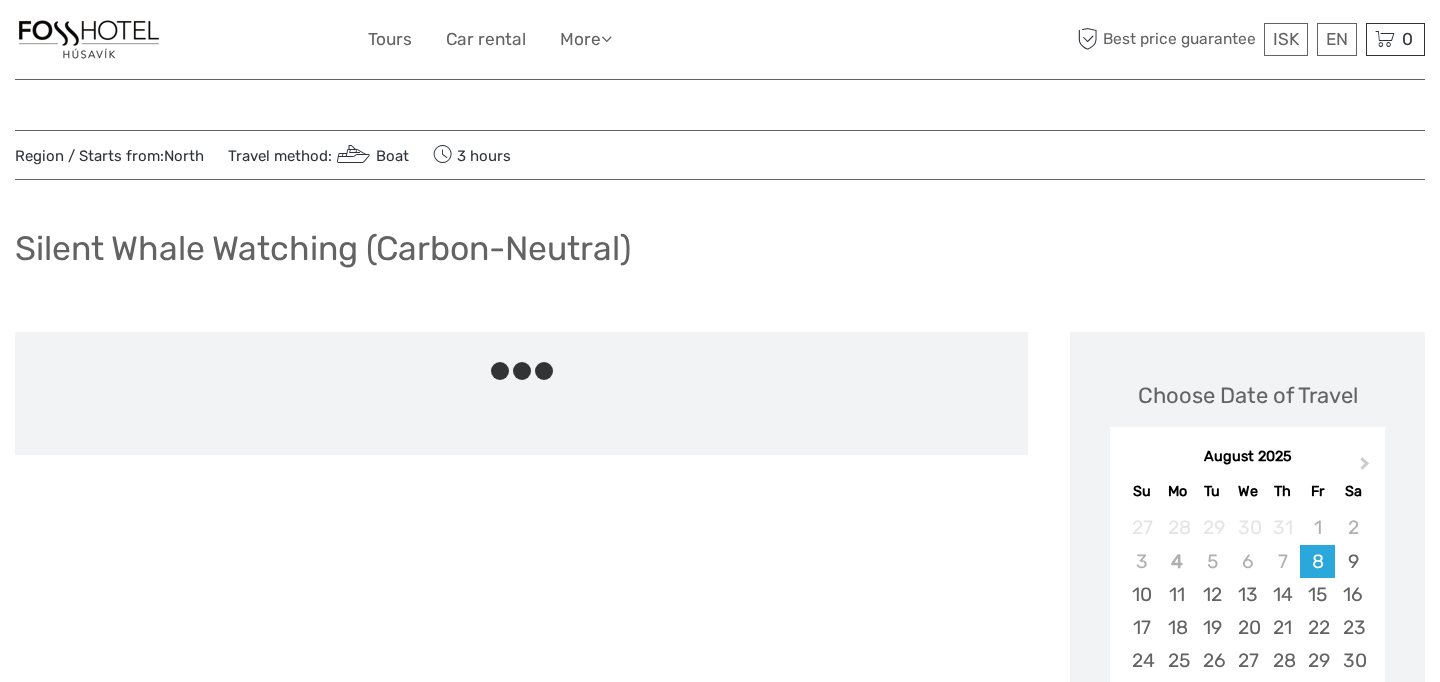 scroll, scrollTop: 0, scrollLeft: 0, axis: both 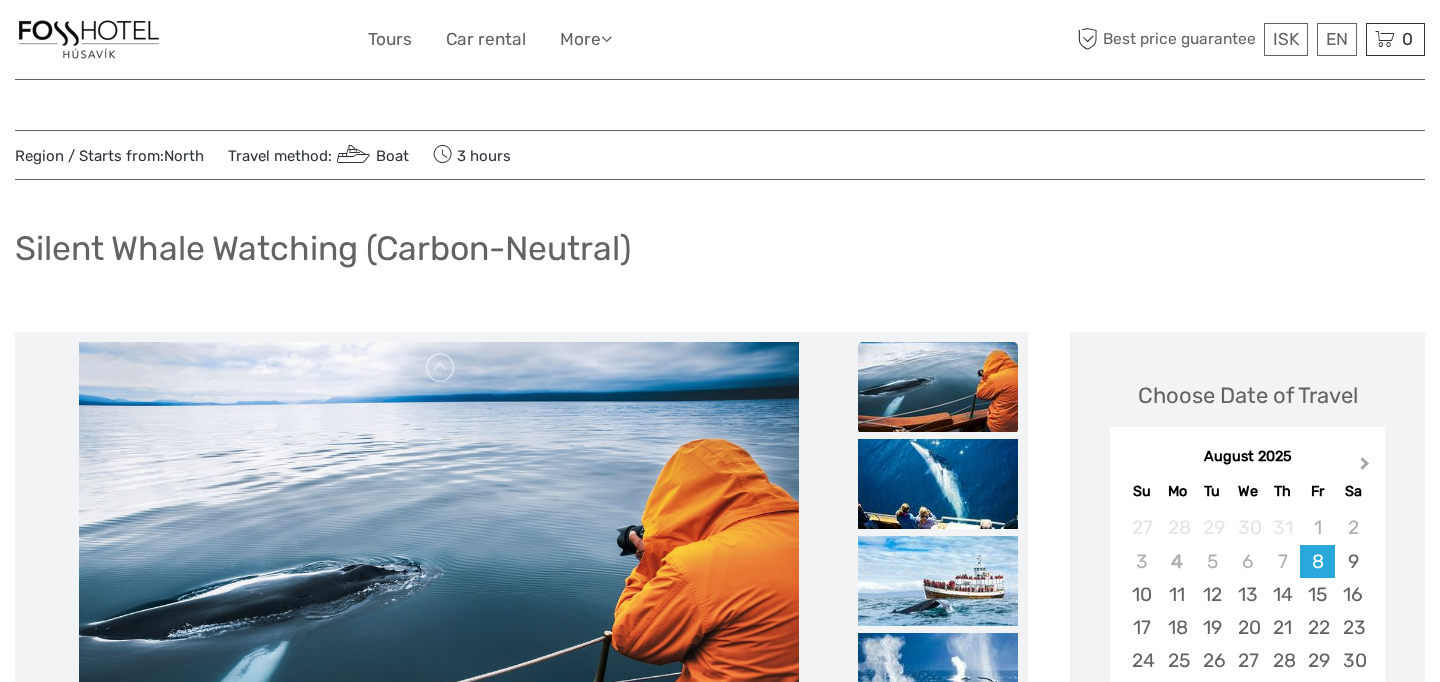 click on "Next Month" at bounding box center (1367, 468) 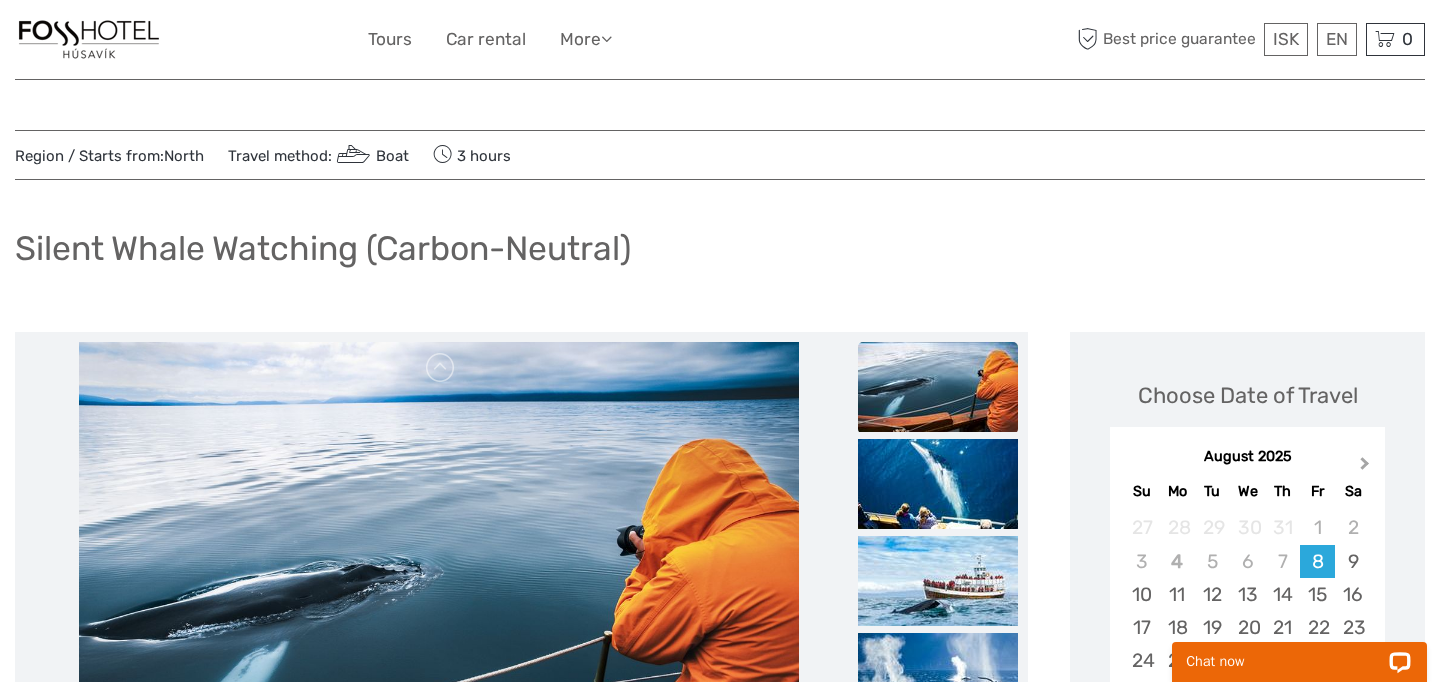 scroll, scrollTop: 0, scrollLeft: 0, axis: both 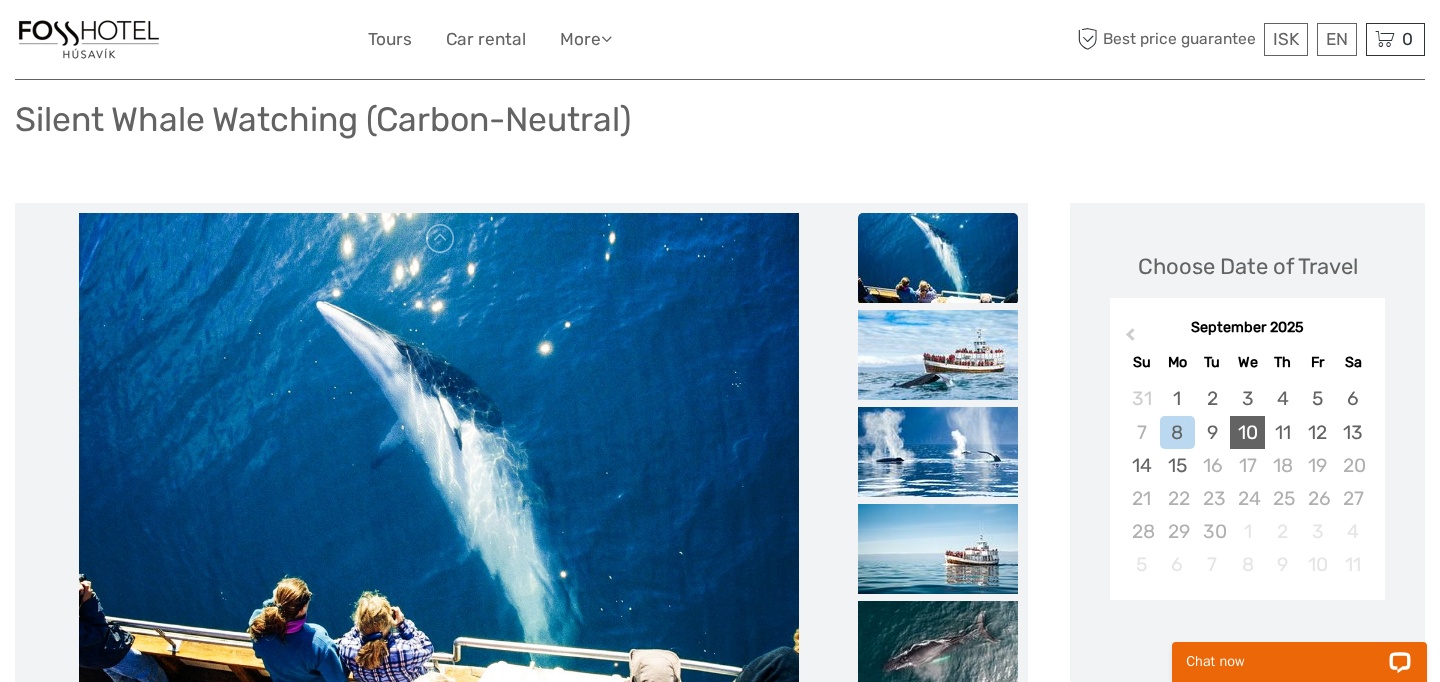 click on "10" at bounding box center [1247, 432] 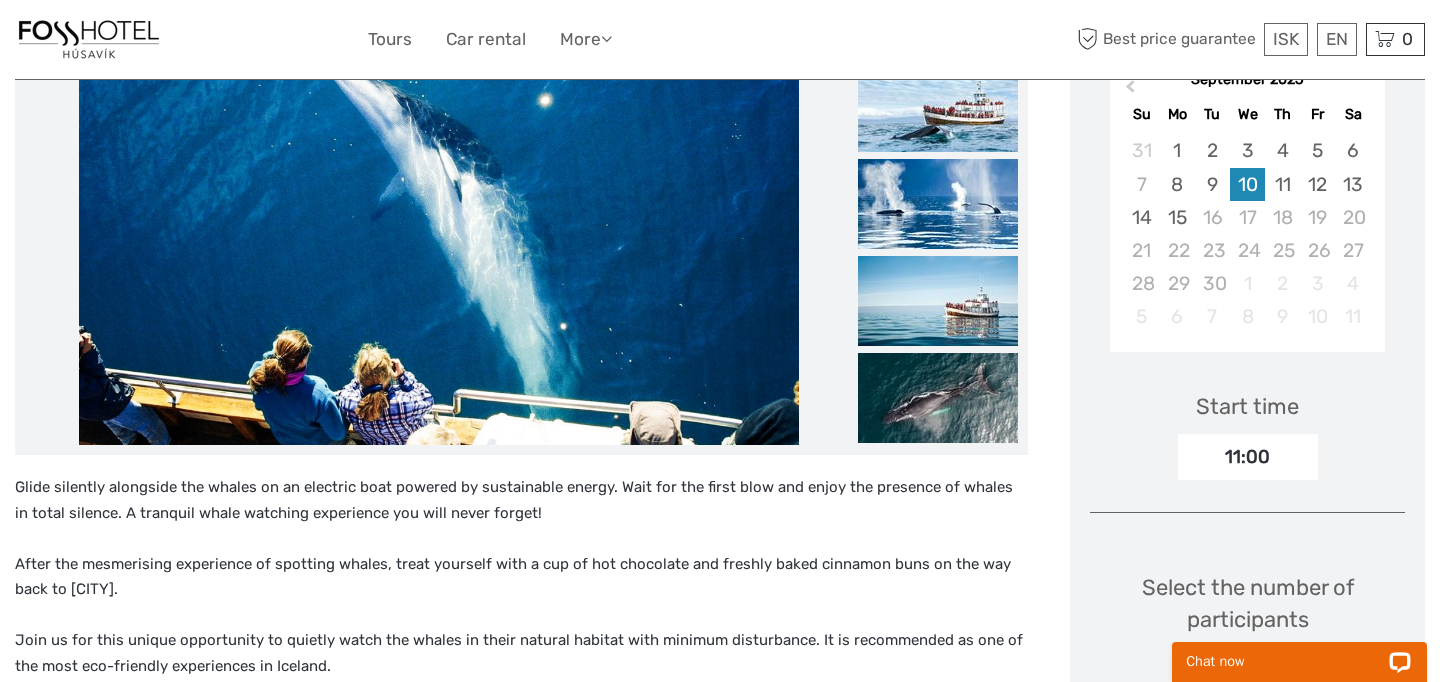 scroll, scrollTop: 376, scrollLeft: 0, axis: vertical 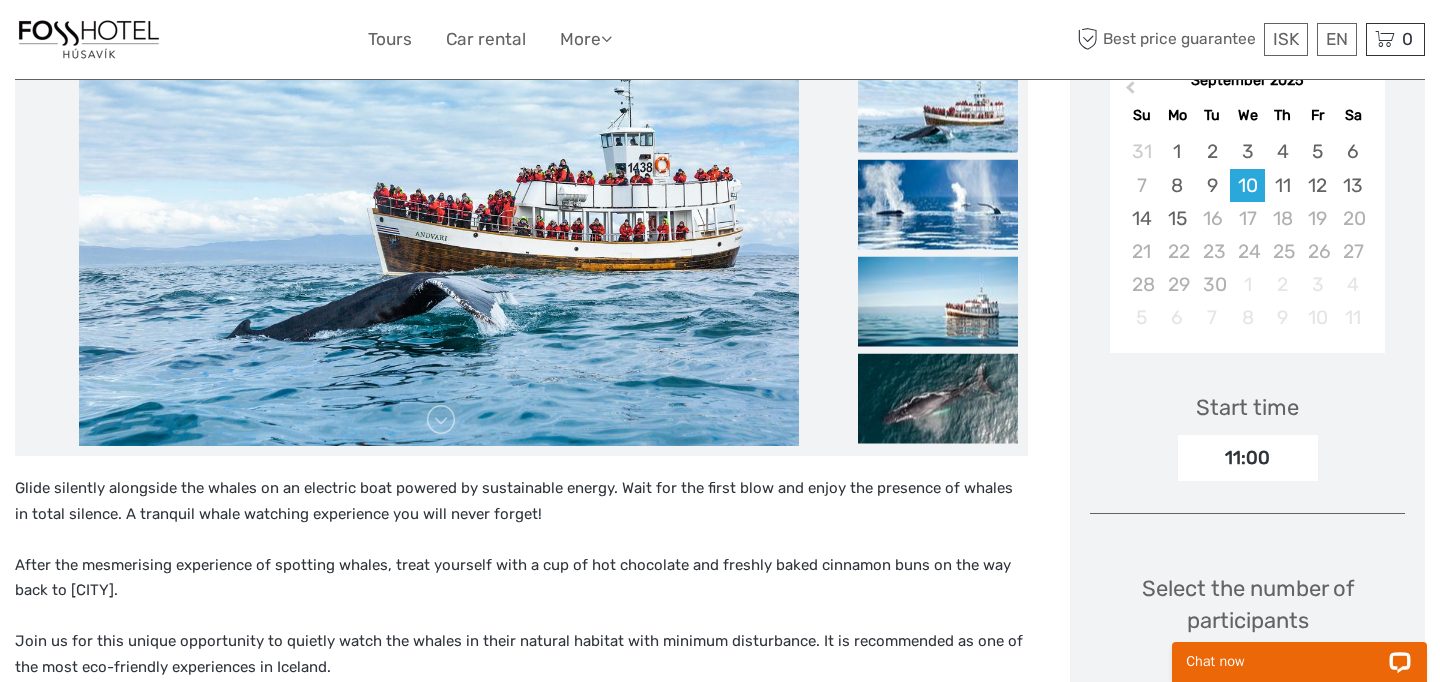 click on "11:00" at bounding box center [1248, 458] 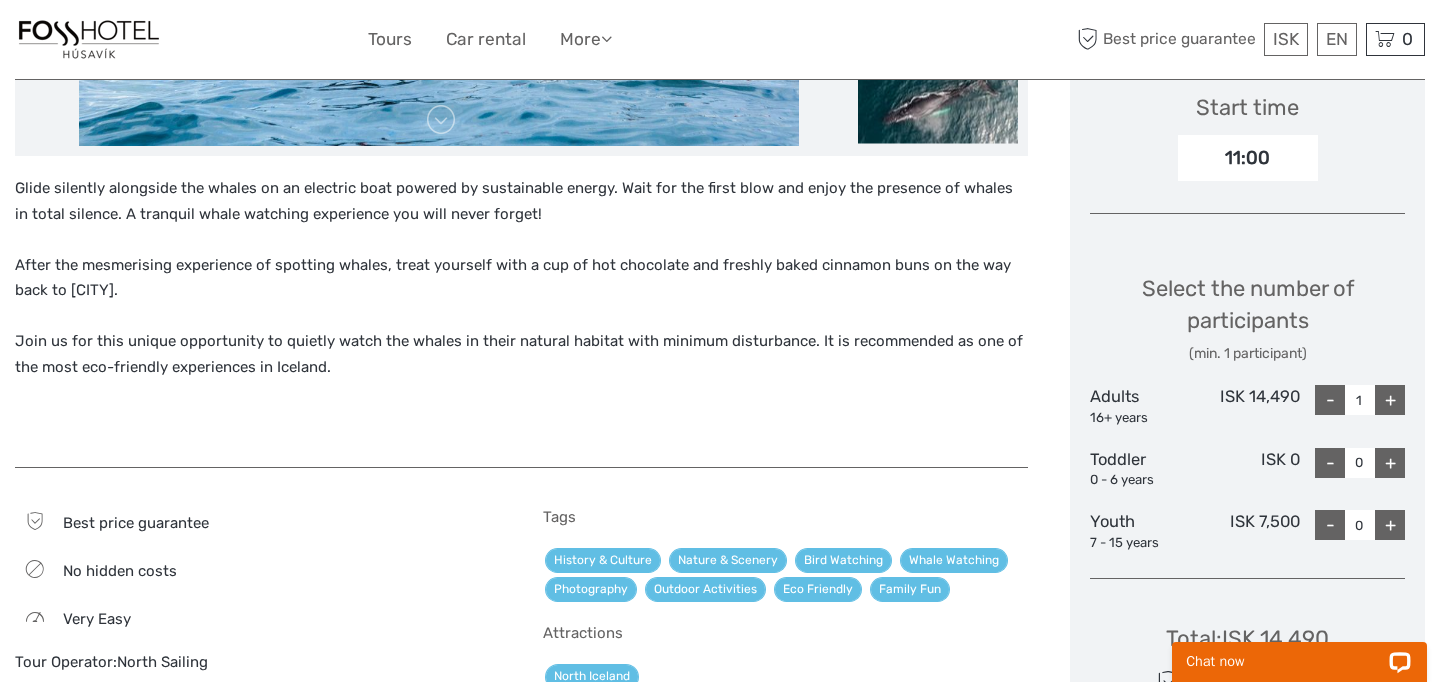 scroll, scrollTop: 702, scrollLeft: 0, axis: vertical 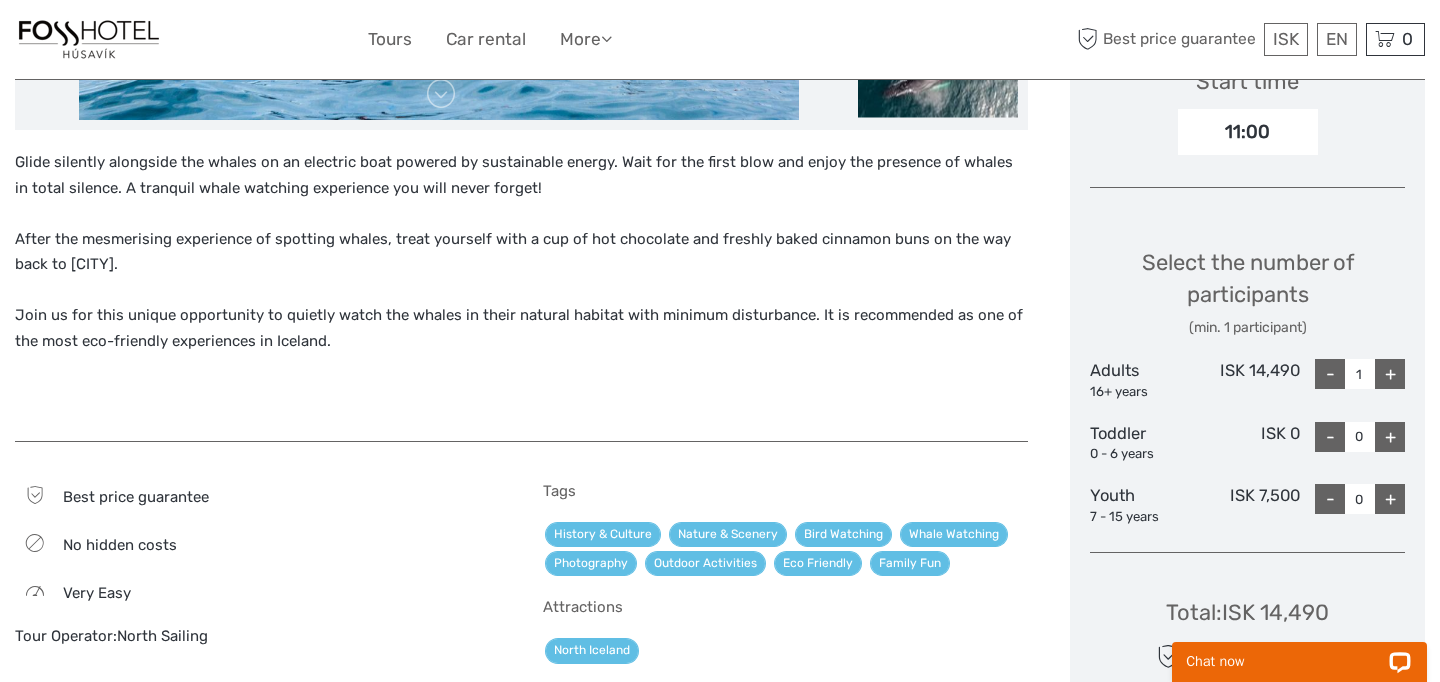 click on "+" at bounding box center [1390, 374] 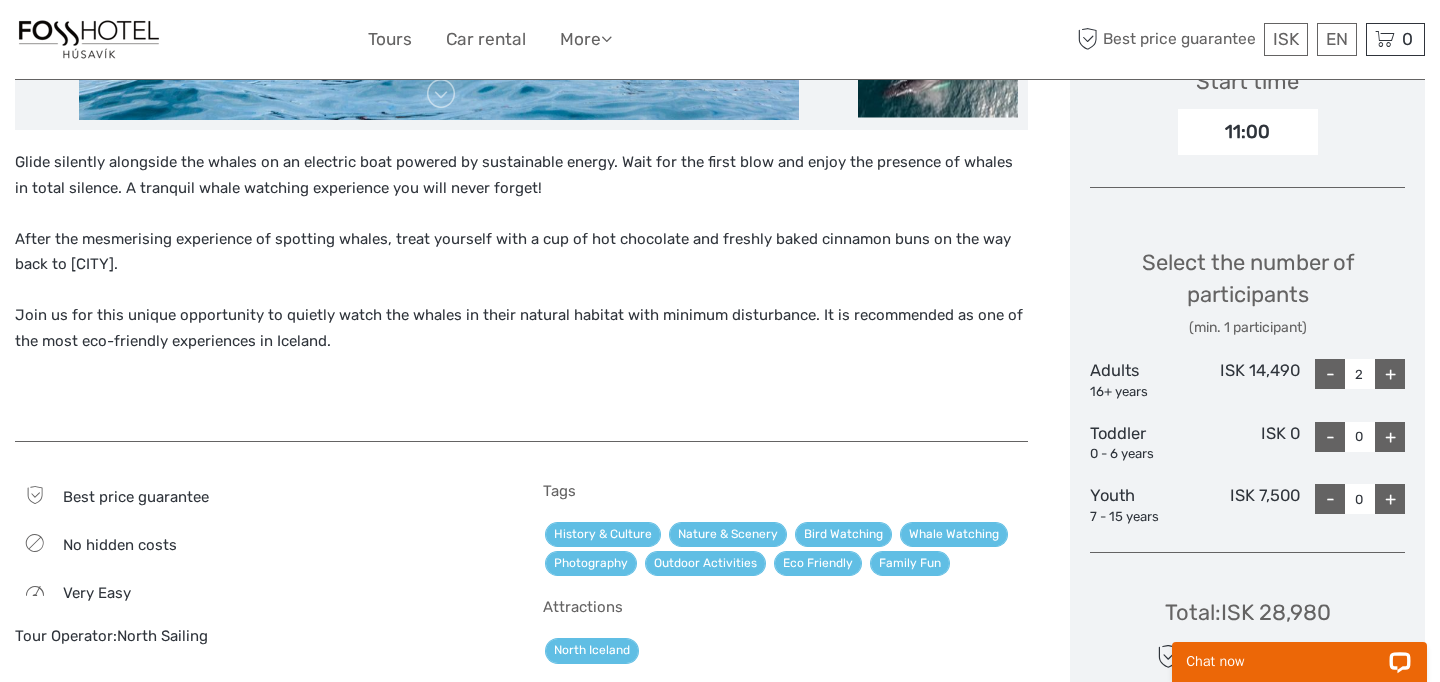 click on "+" at bounding box center [1390, 374] 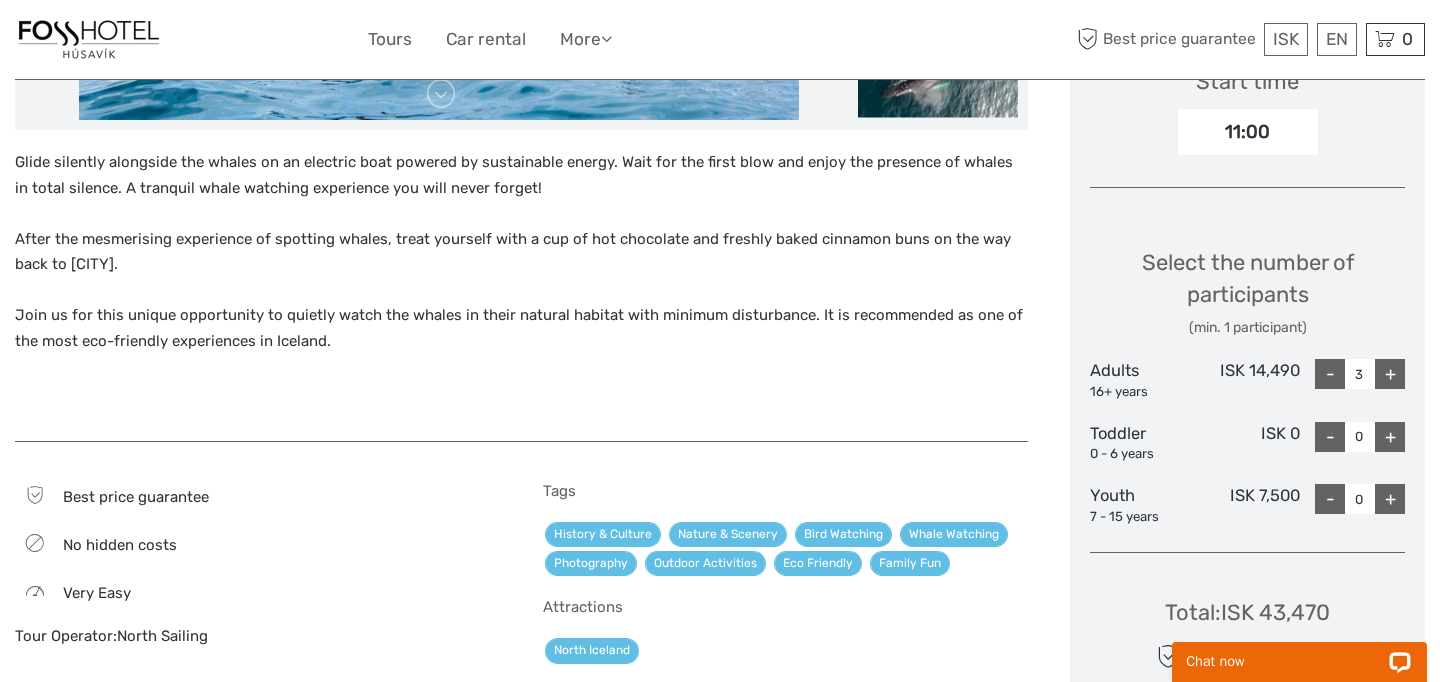 click on "+" at bounding box center (1390, 374) 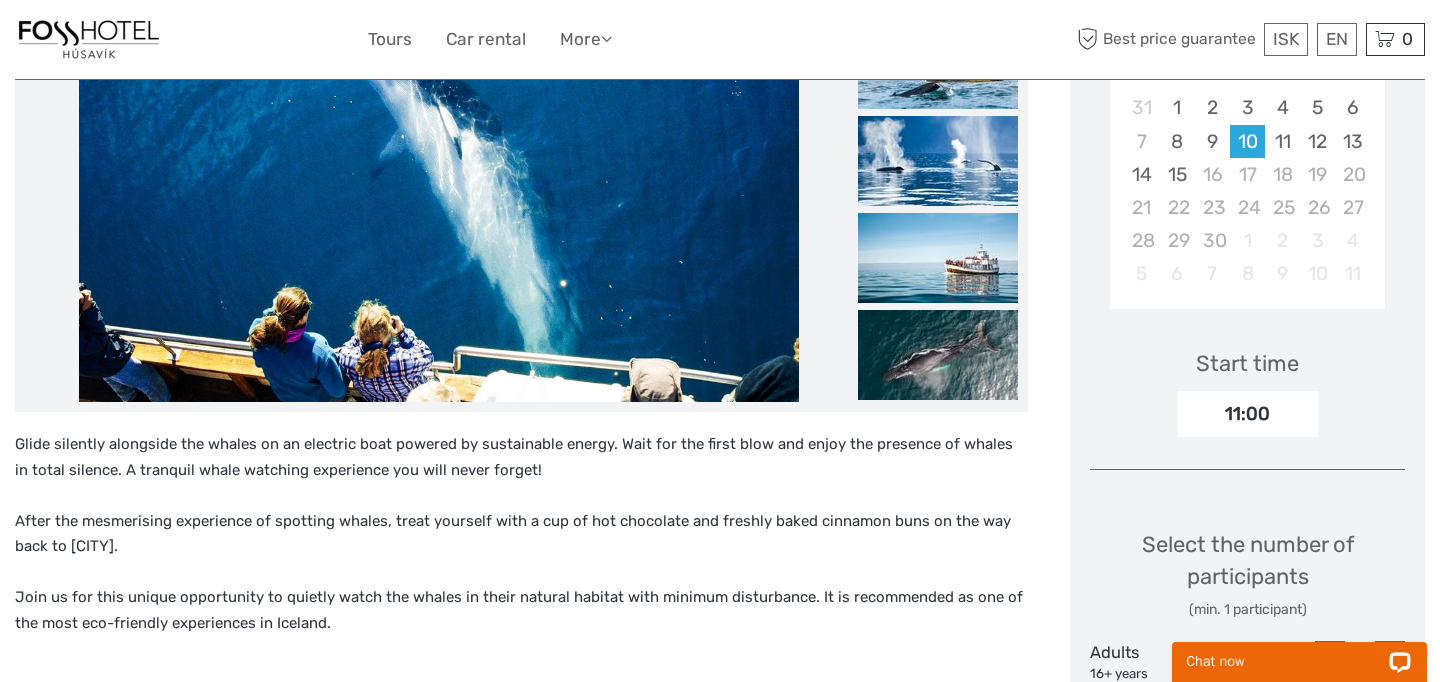 scroll, scrollTop: 0, scrollLeft: 0, axis: both 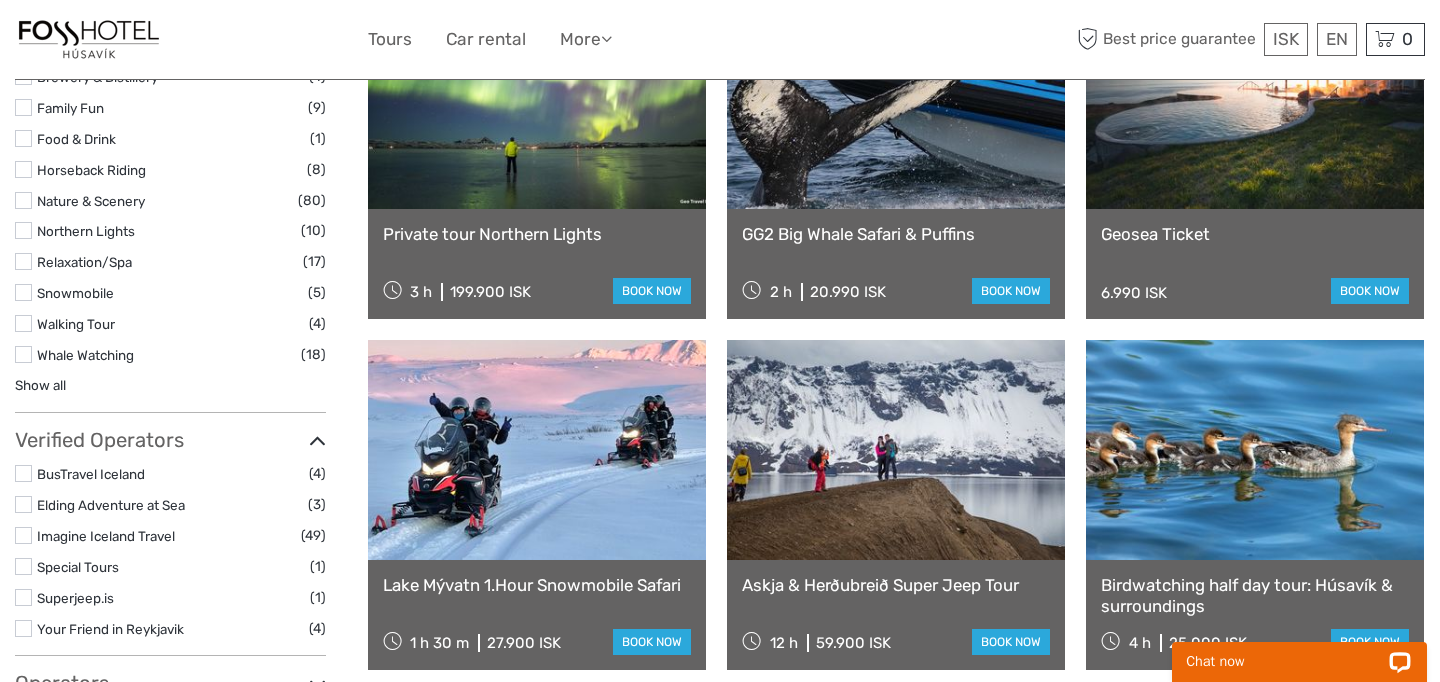 click at bounding box center [896, 450] 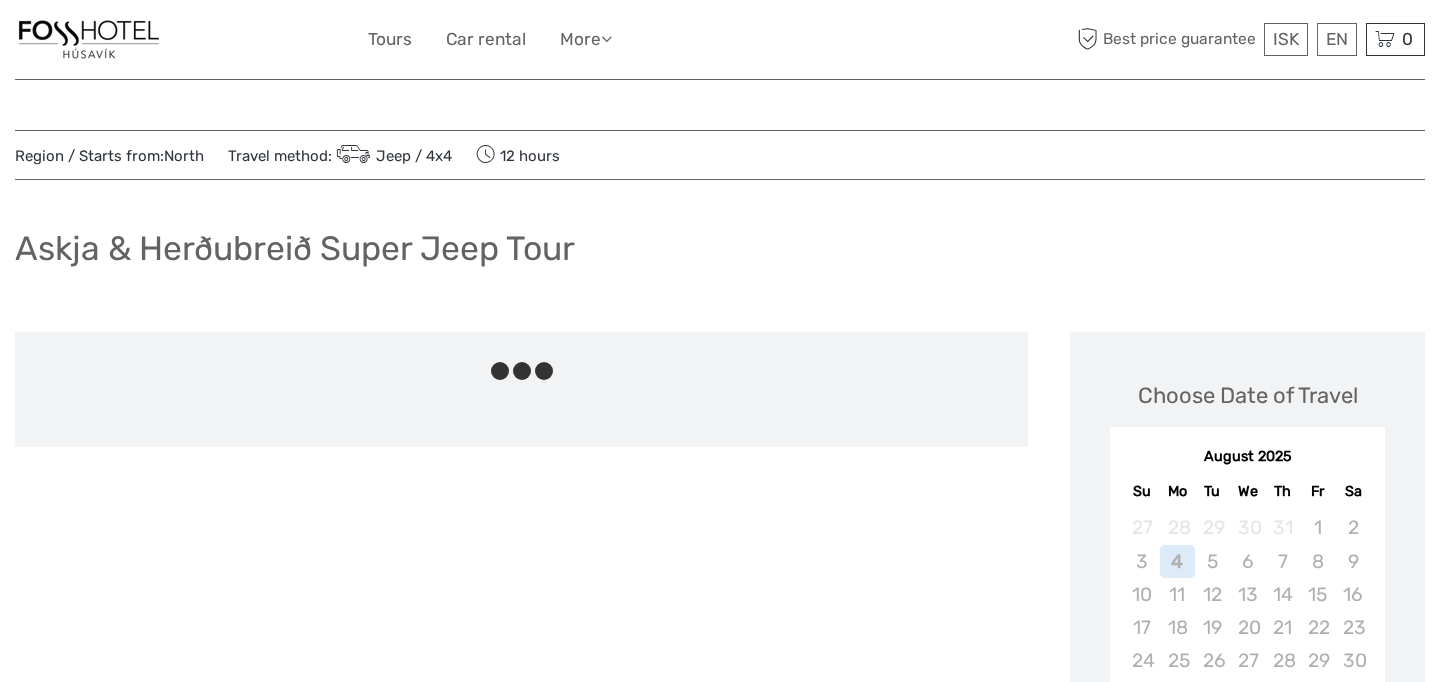 scroll, scrollTop: 0, scrollLeft: 0, axis: both 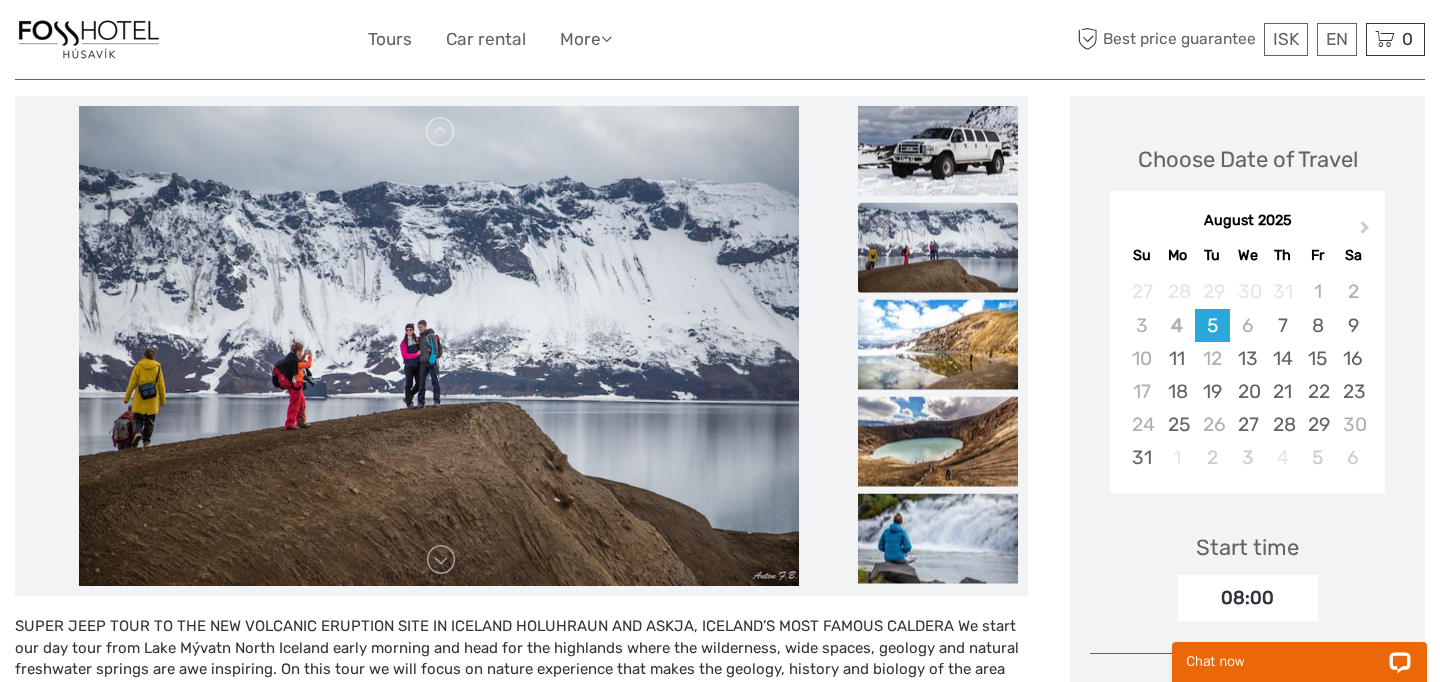 click at bounding box center (938, 248) 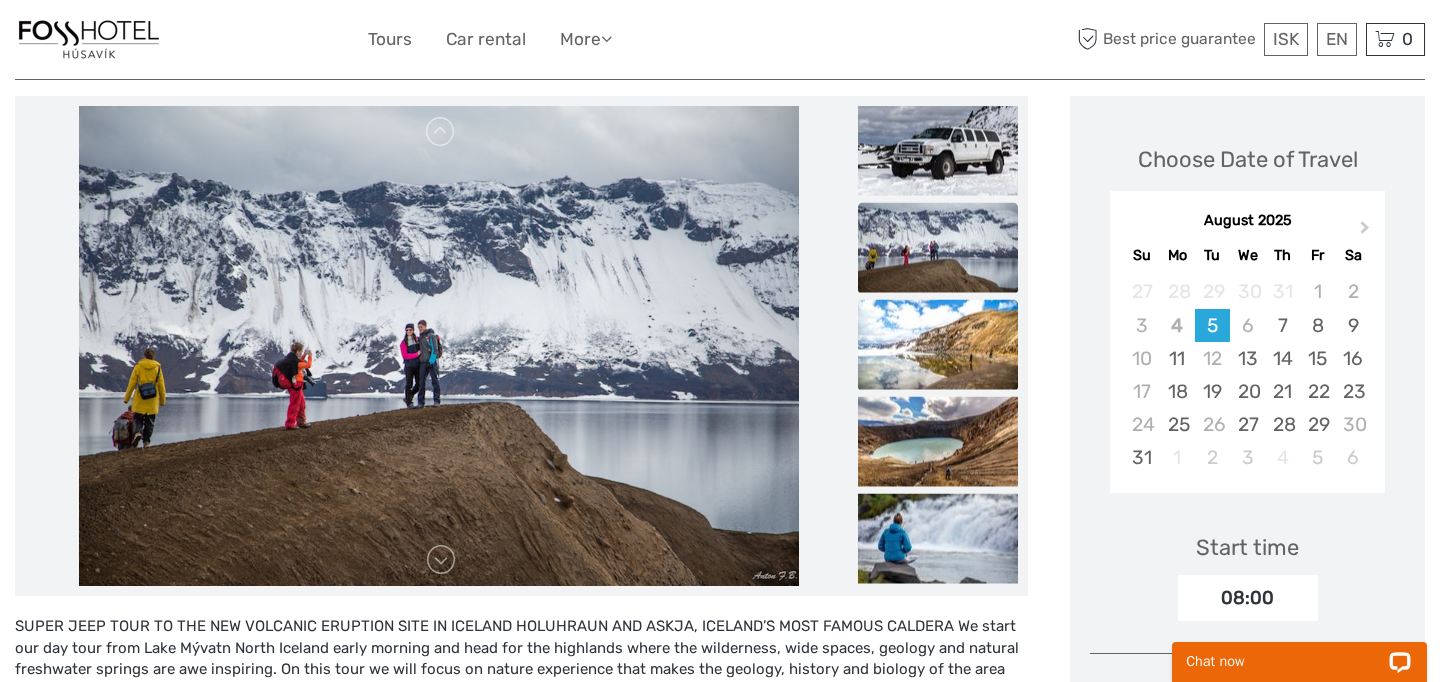 click at bounding box center [938, 345] 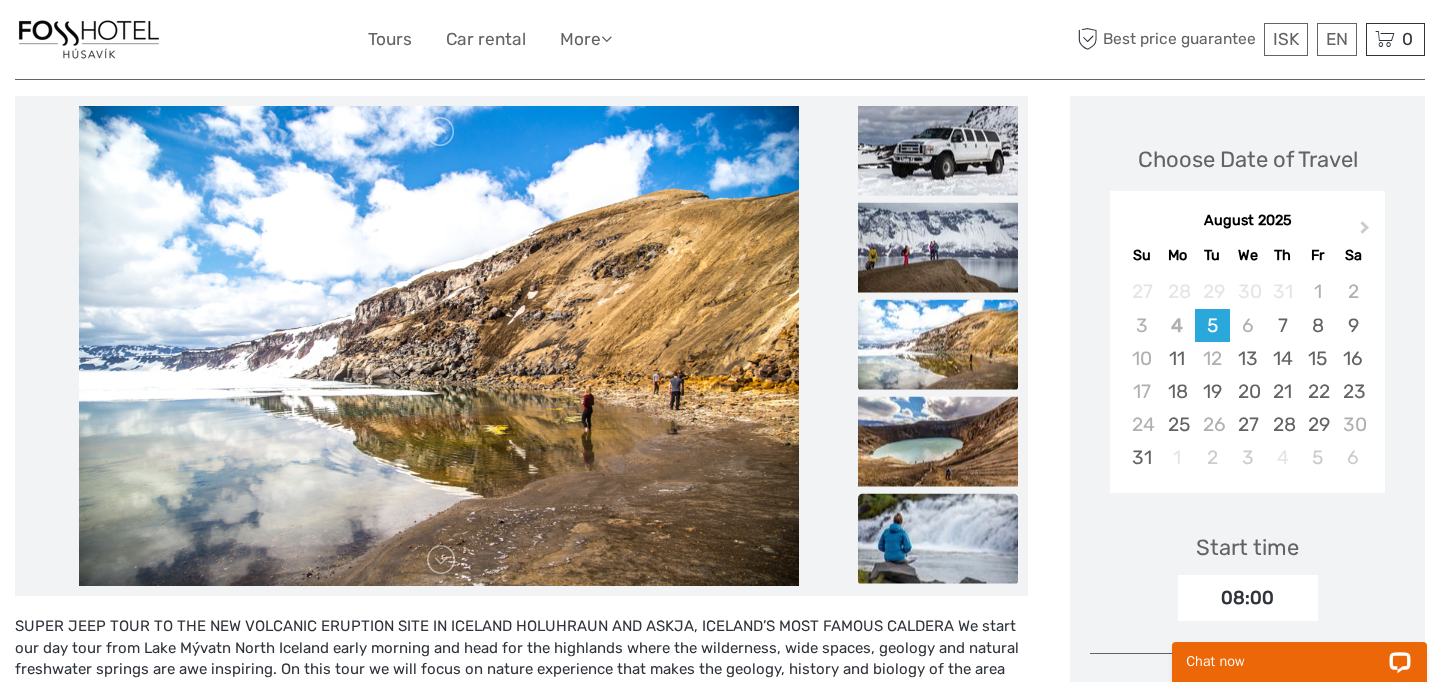 click at bounding box center (938, 539) 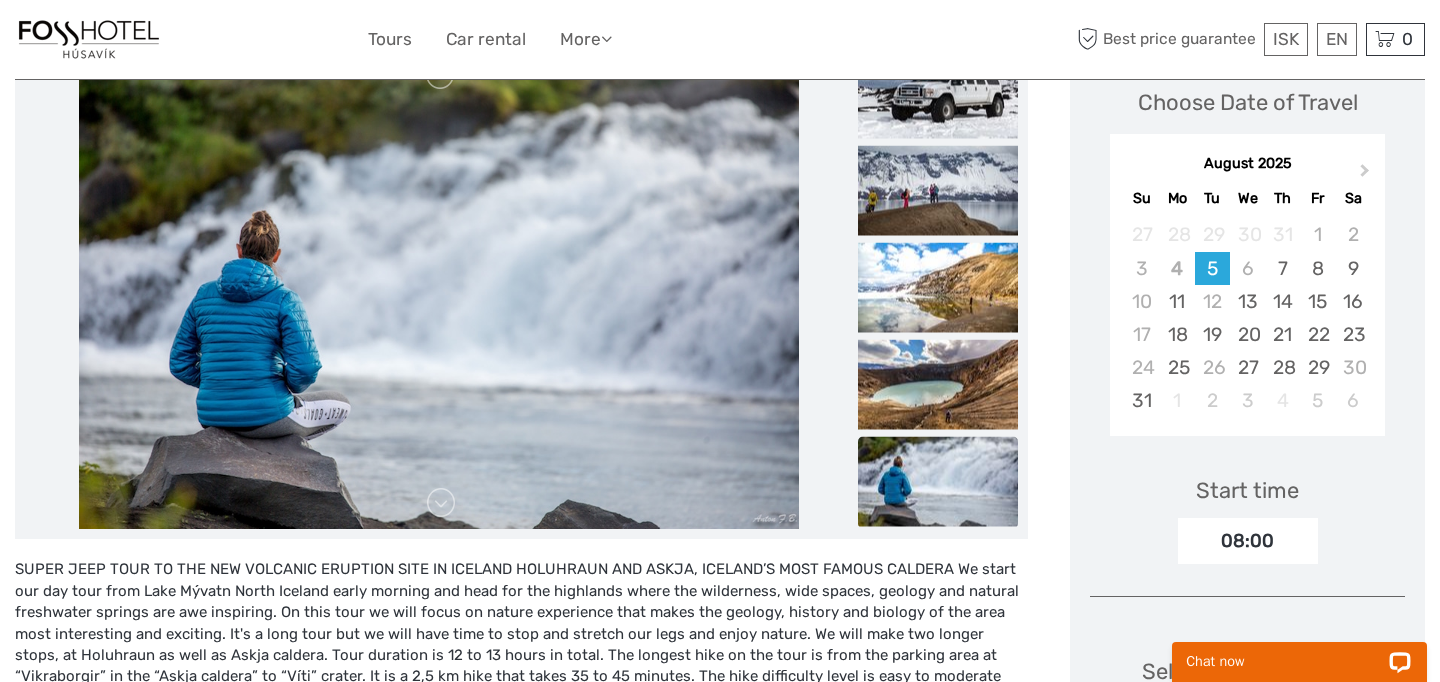 scroll, scrollTop: 329, scrollLeft: 0, axis: vertical 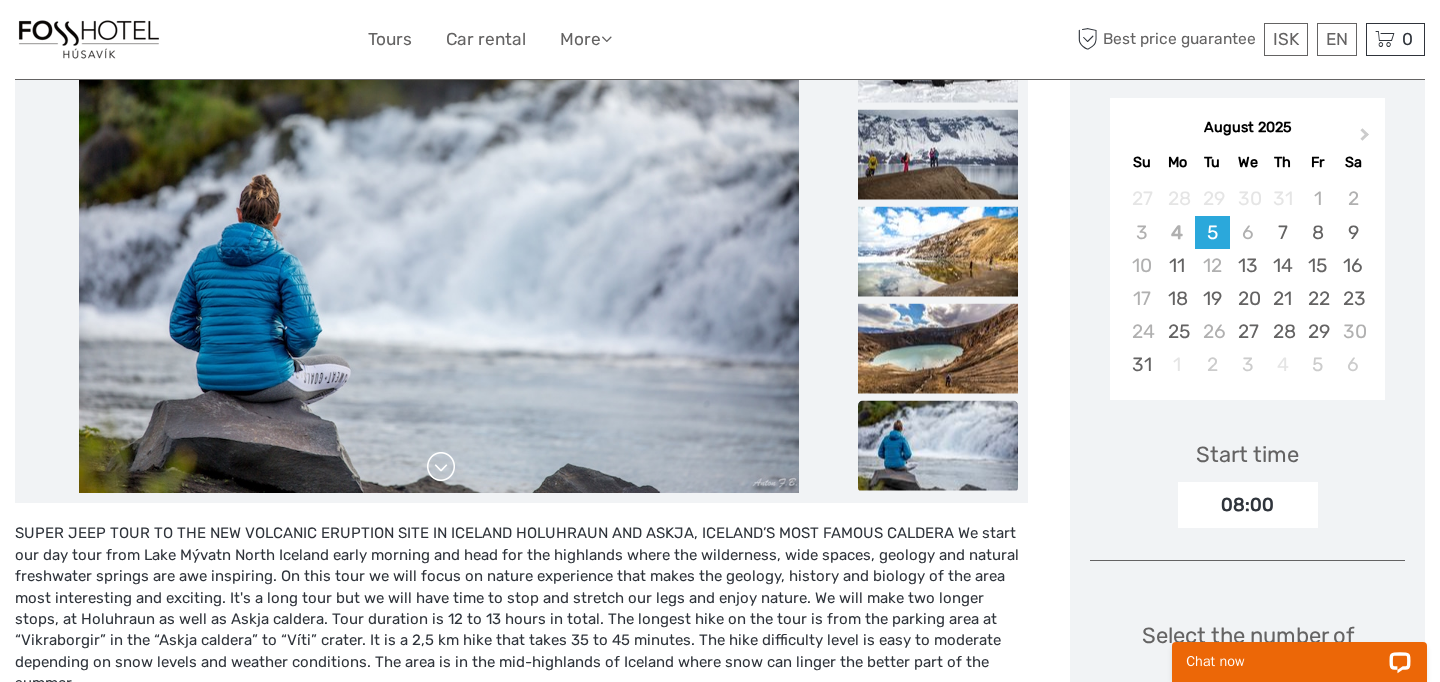 click at bounding box center (441, 467) 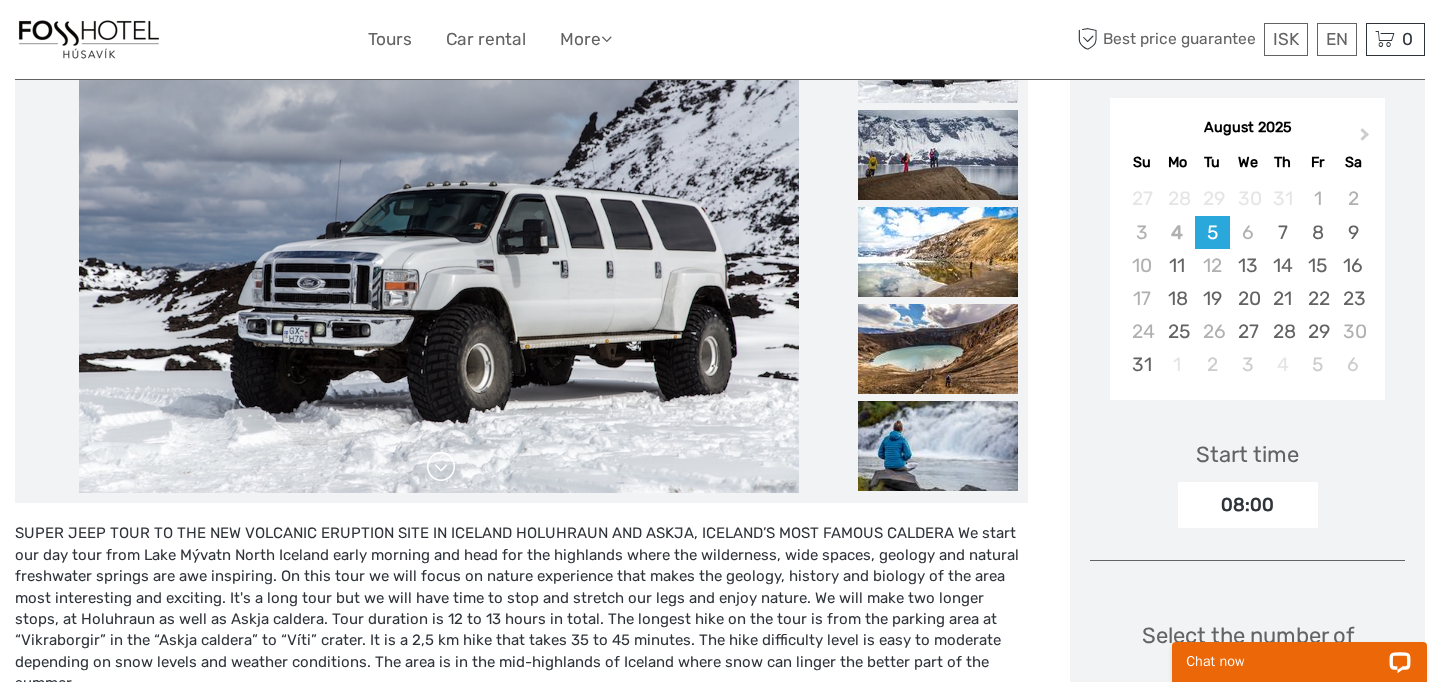 click at bounding box center [439, 253] 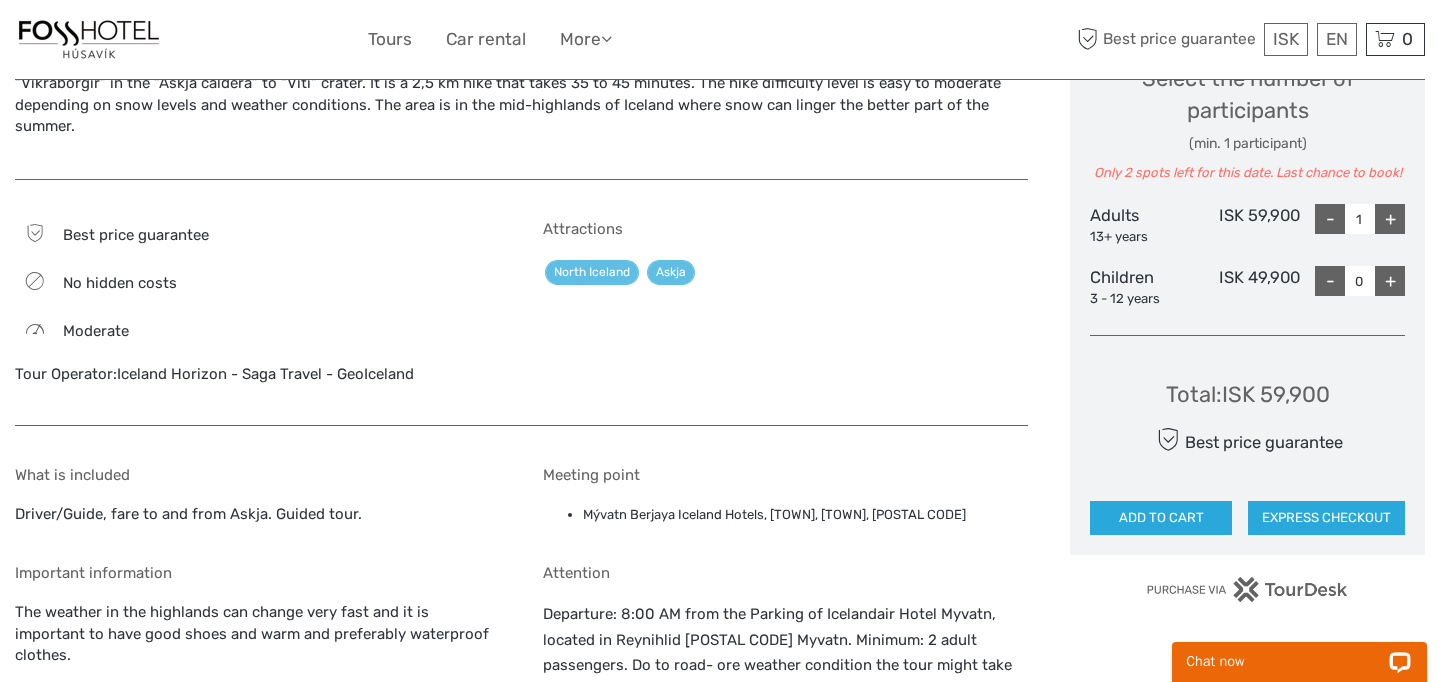scroll, scrollTop: 816, scrollLeft: 0, axis: vertical 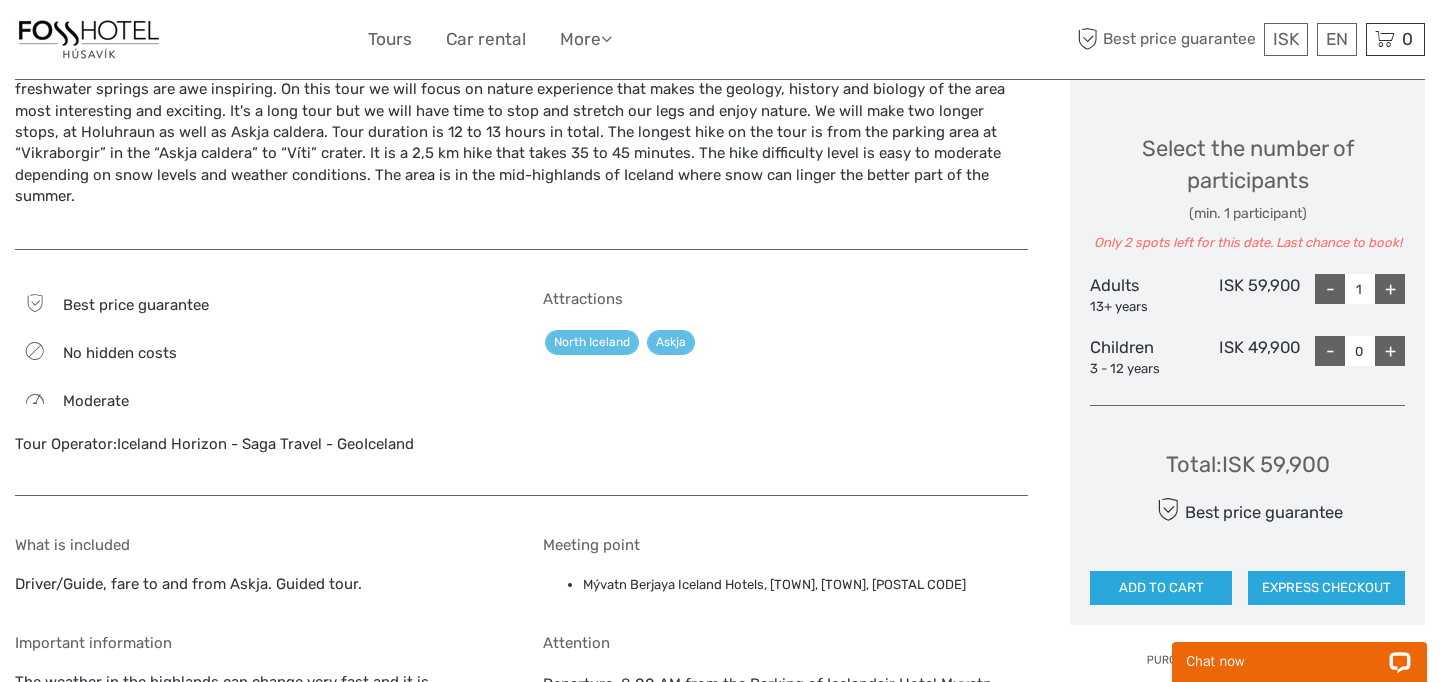 click on "+" at bounding box center (1390, 289) 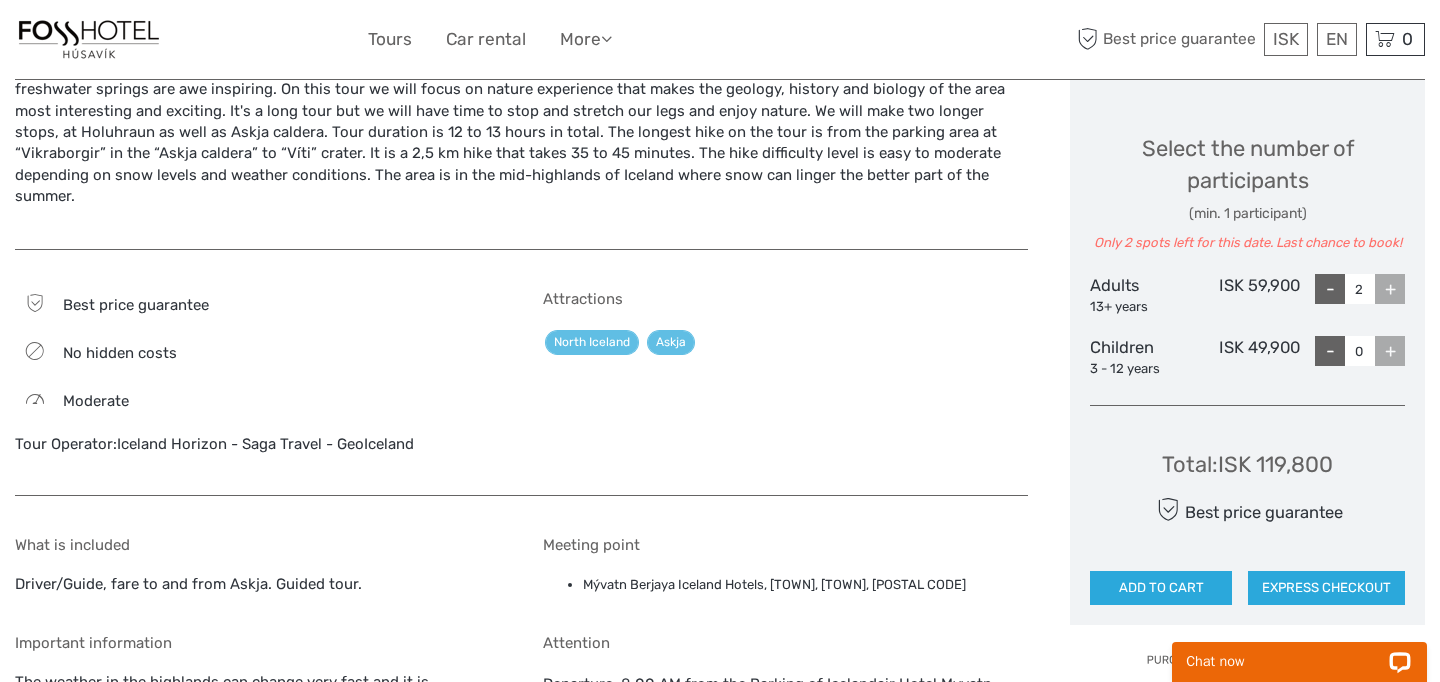 click on "-" at bounding box center [1330, 289] 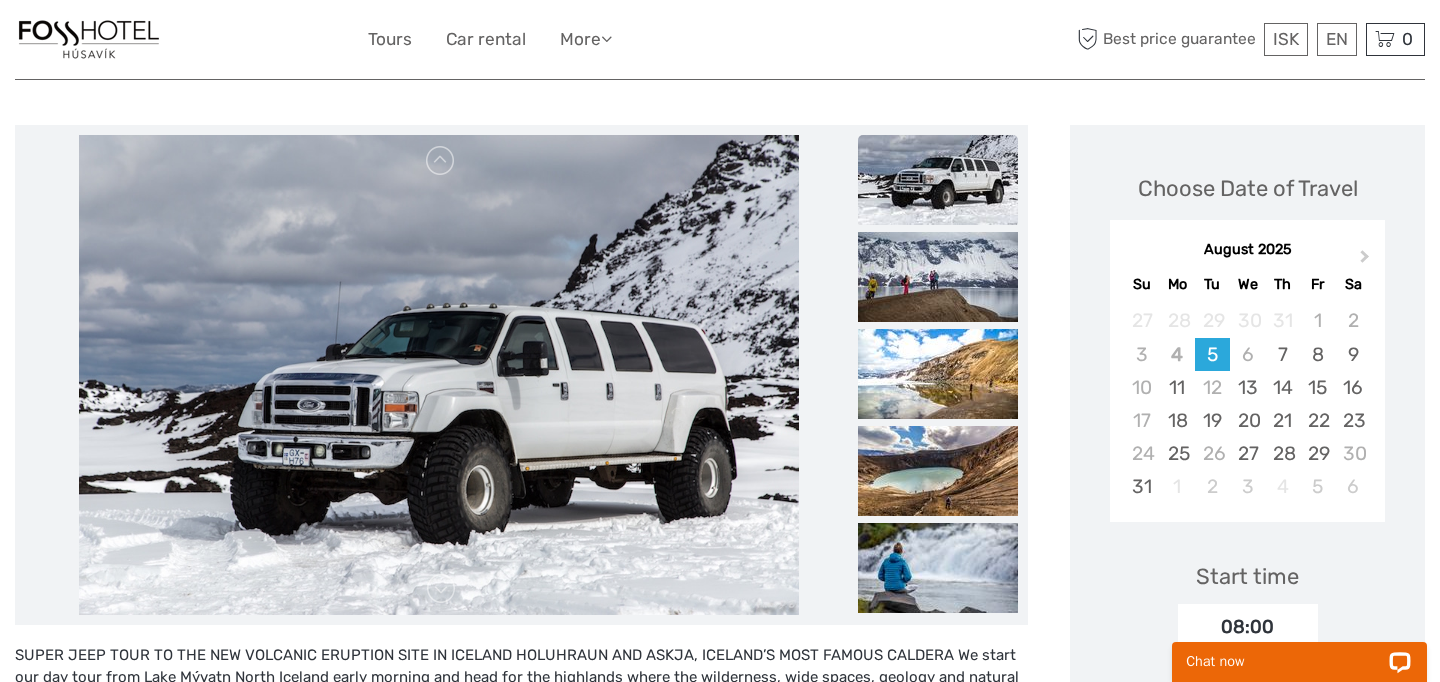 scroll, scrollTop: 0, scrollLeft: 0, axis: both 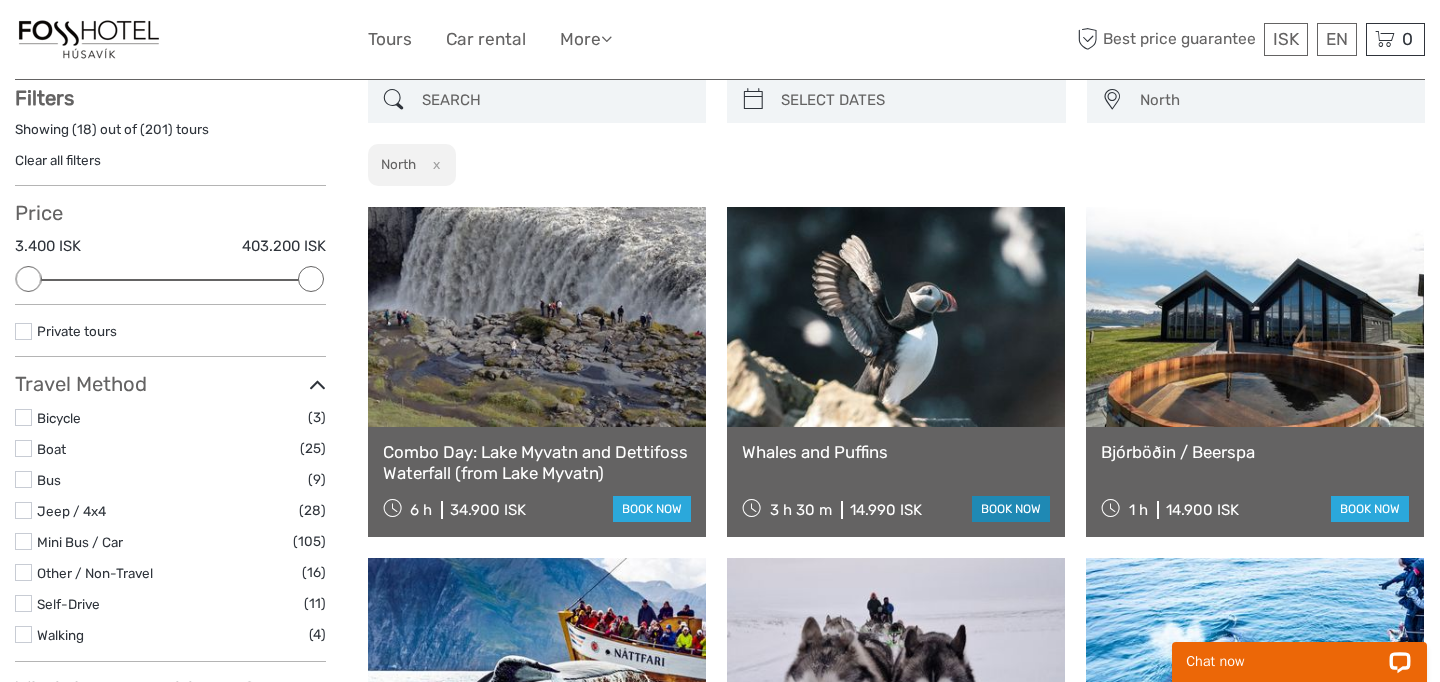 click on "book now" at bounding box center [1011, 509] 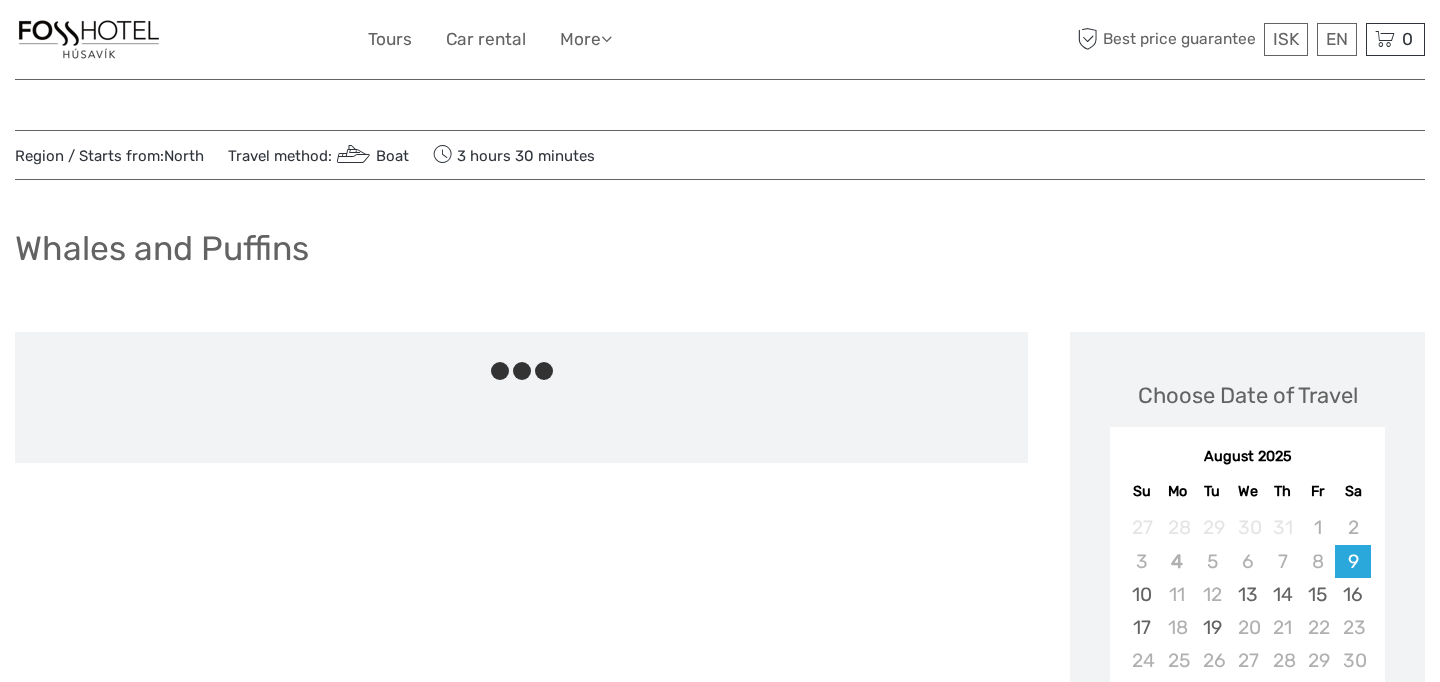 scroll, scrollTop: 0, scrollLeft: 0, axis: both 